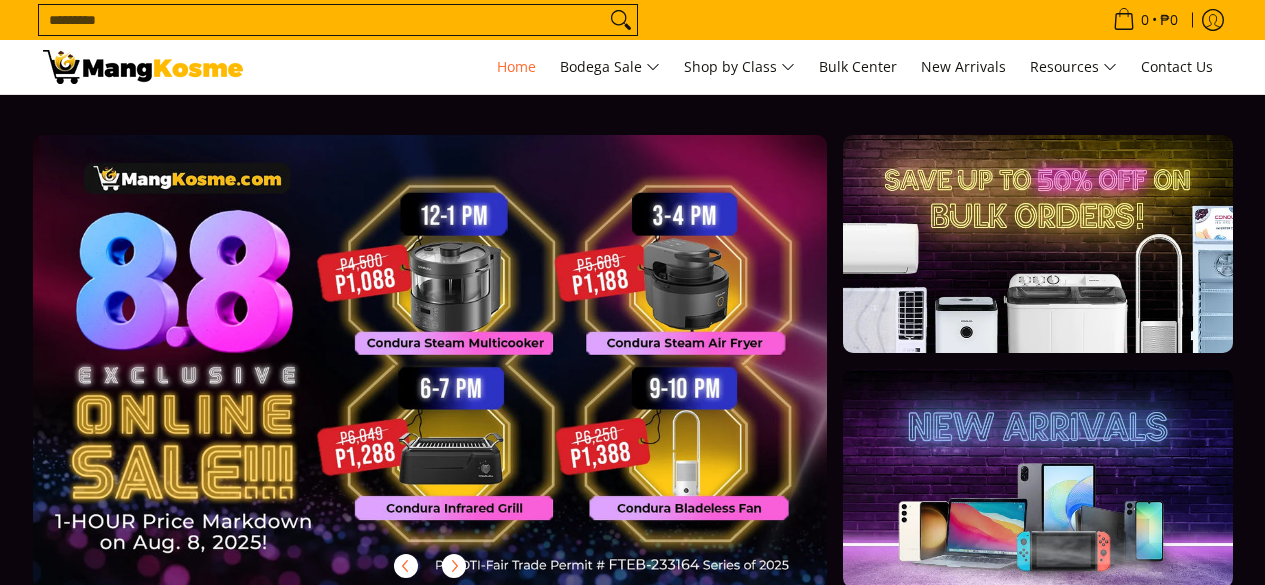 scroll, scrollTop: 0, scrollLeft: 0, axis: both 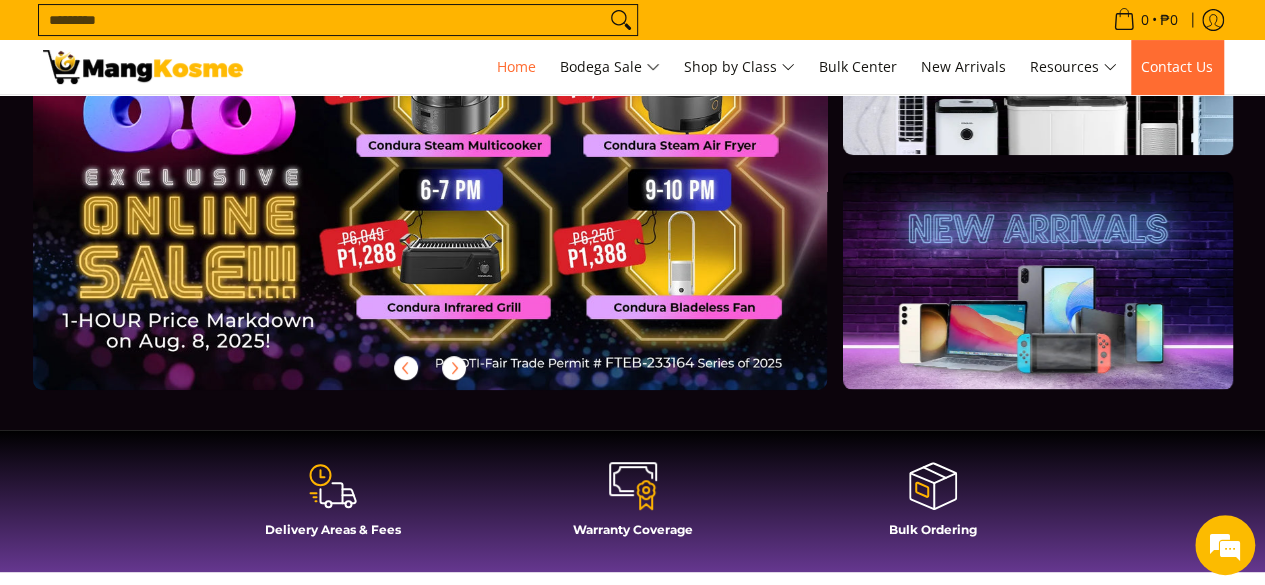 click on "Contact Us" at bounding box center (1177, 66) 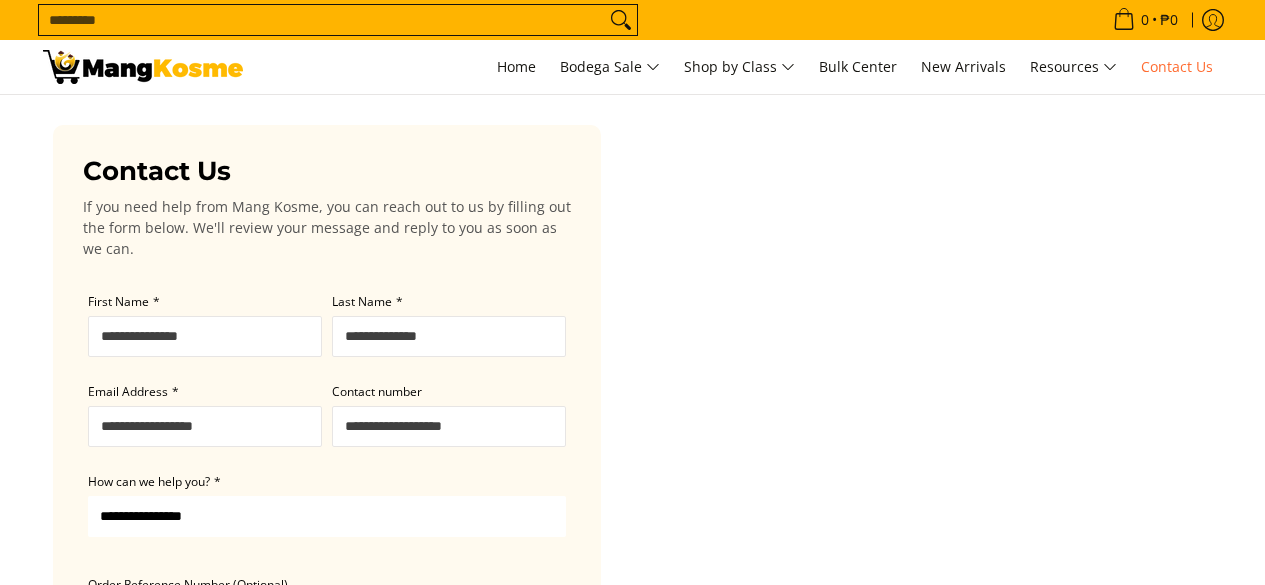 scroll, scrollTop: 0, scrollLeft: 0, axis: both 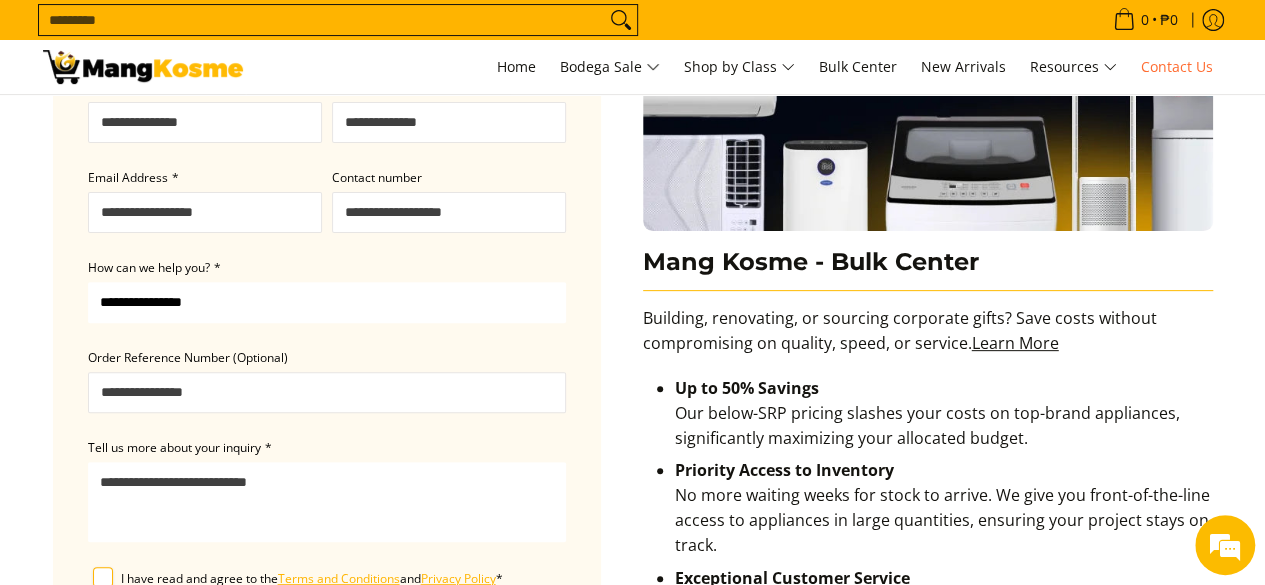 click on "**********" at bounding box center [327, 302] 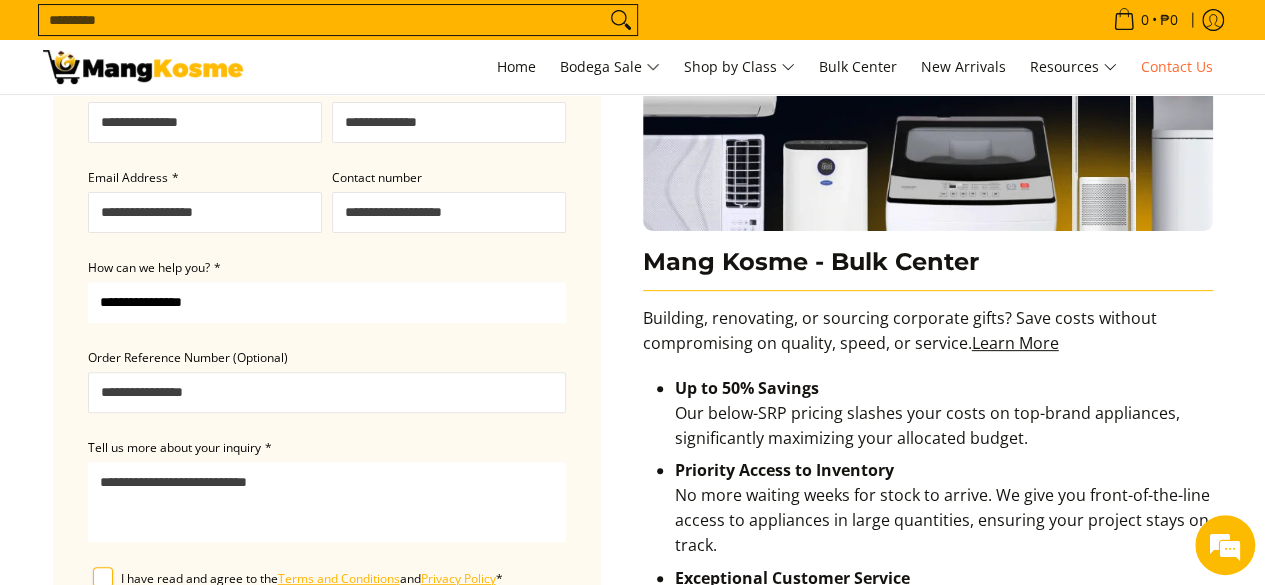 scroll, scrollTop: 0, scrollLeft: 0, axis: both 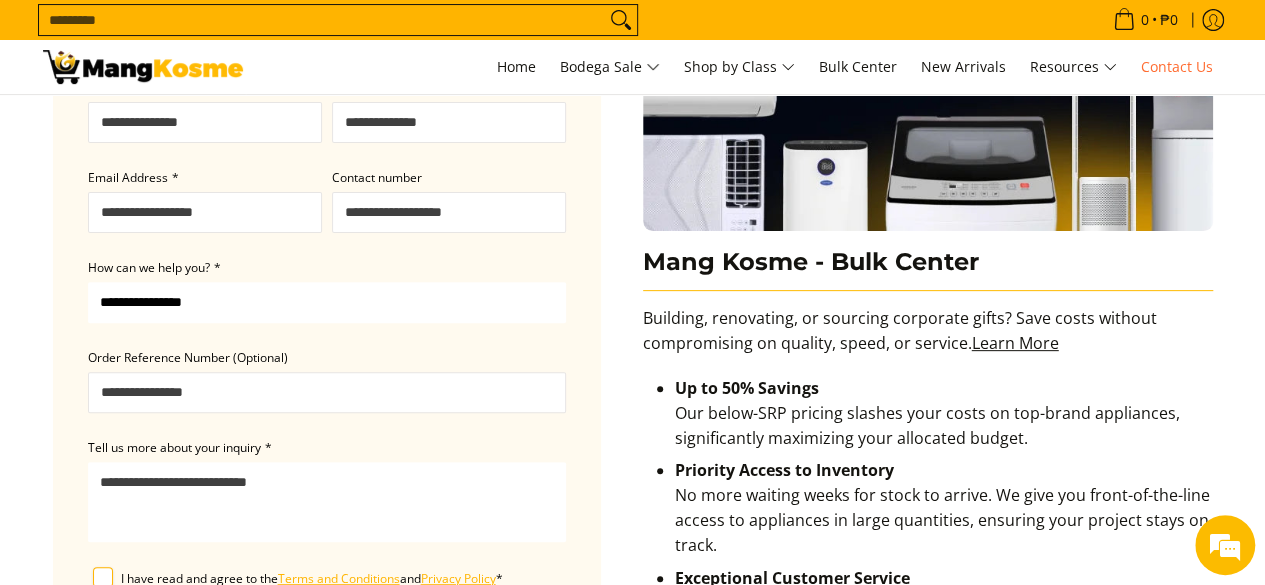 select on "**********" 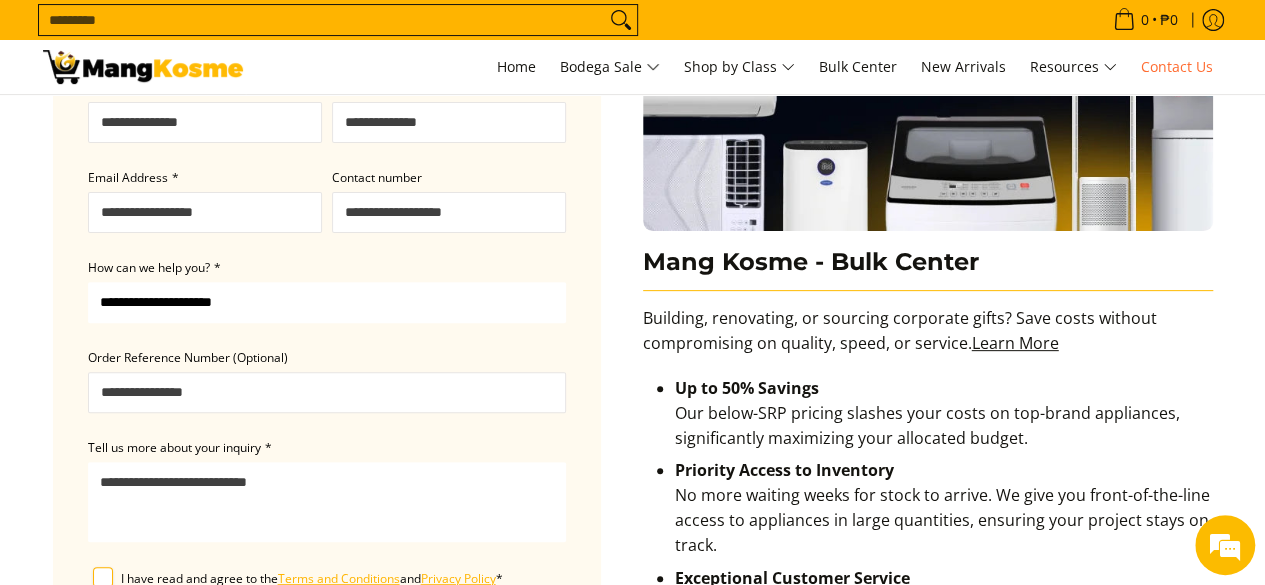 click on "**********" at bounding box center (327, 302) 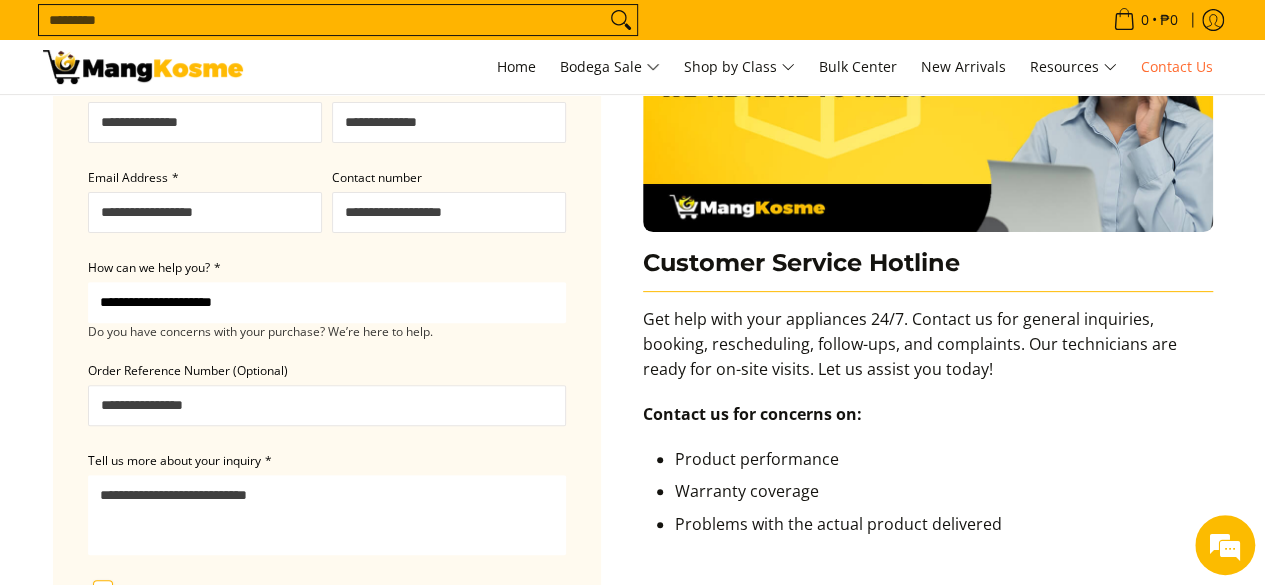 click on "Order Reference Number (Optional)" at bounding box center [327, 405] 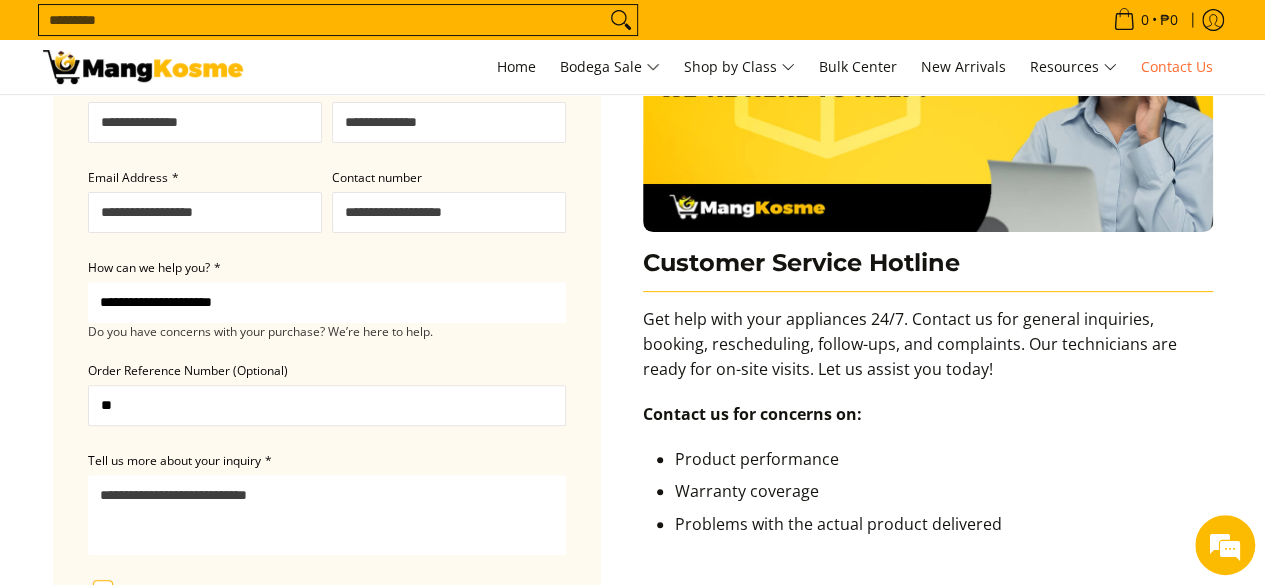 type on "*" 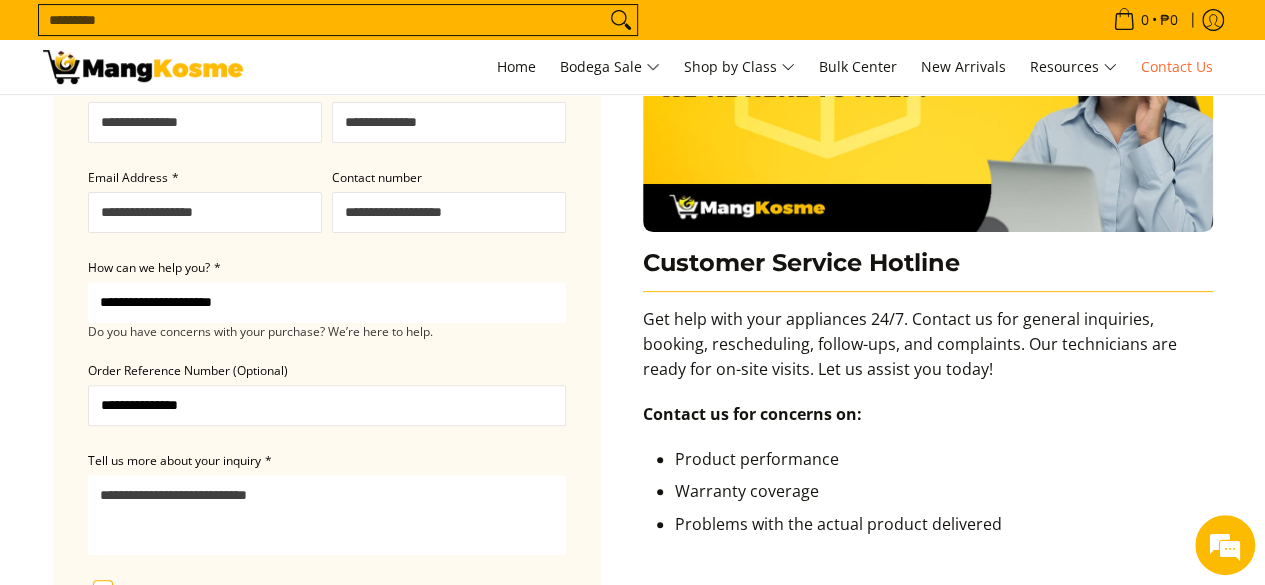 click on "**********" at bounding box center [327, 405] 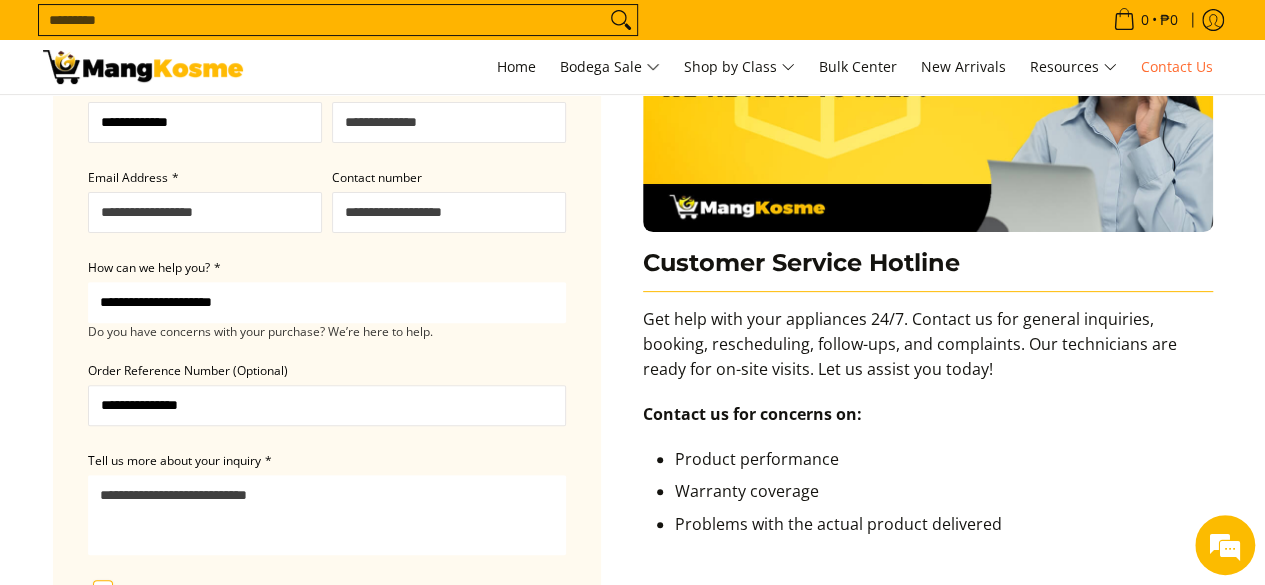 type on "**********" 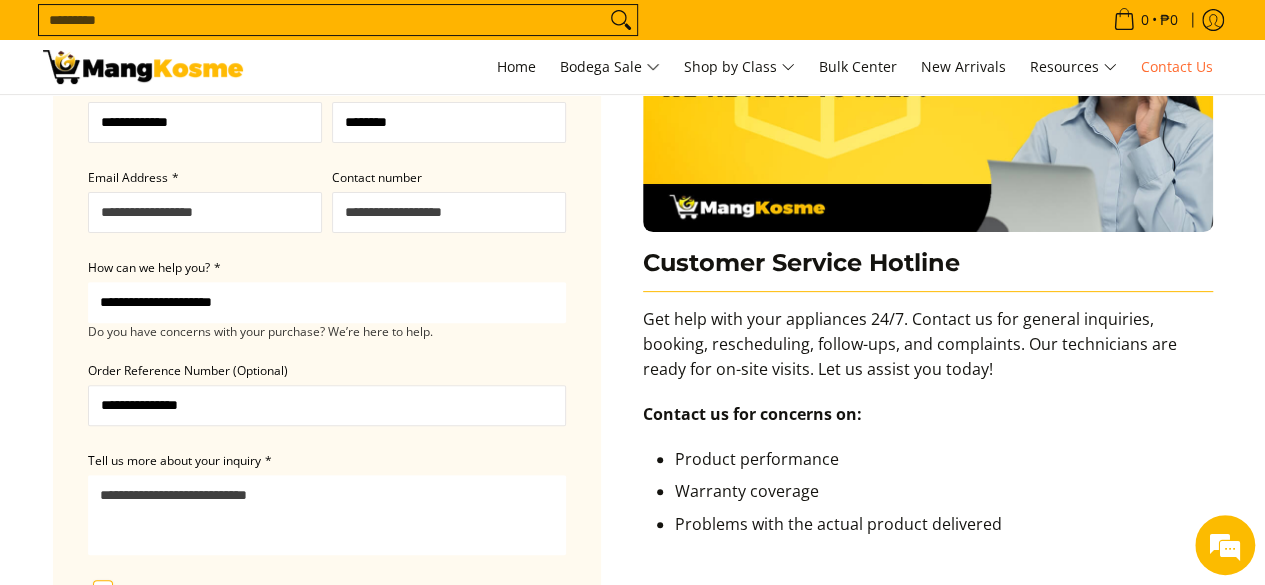 type on "********" 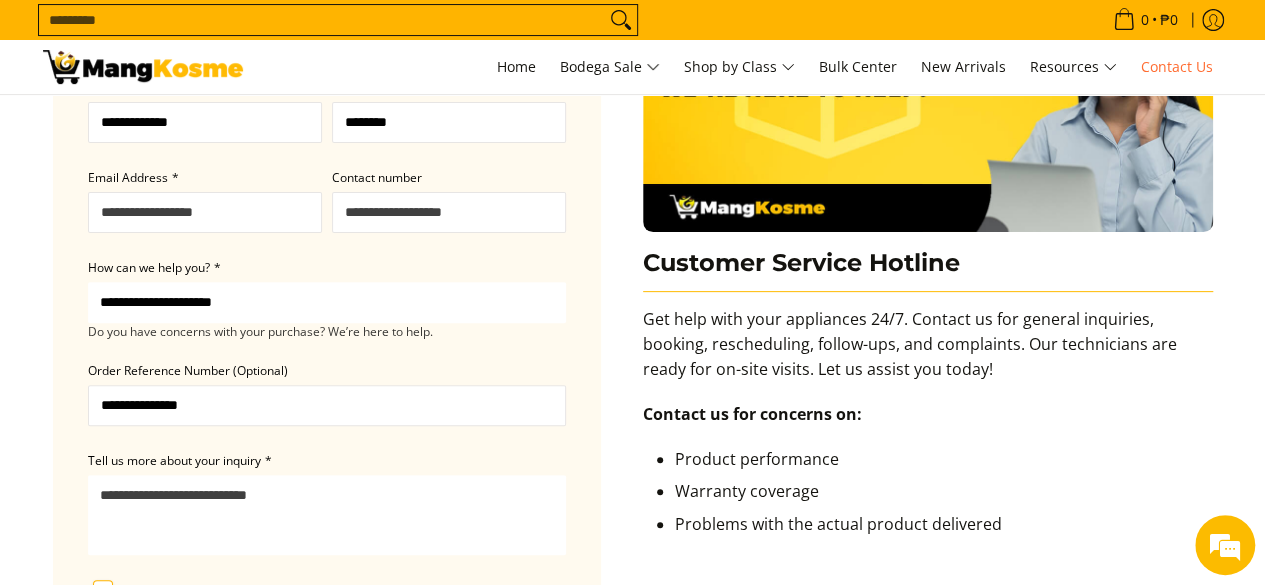 type on "**********" 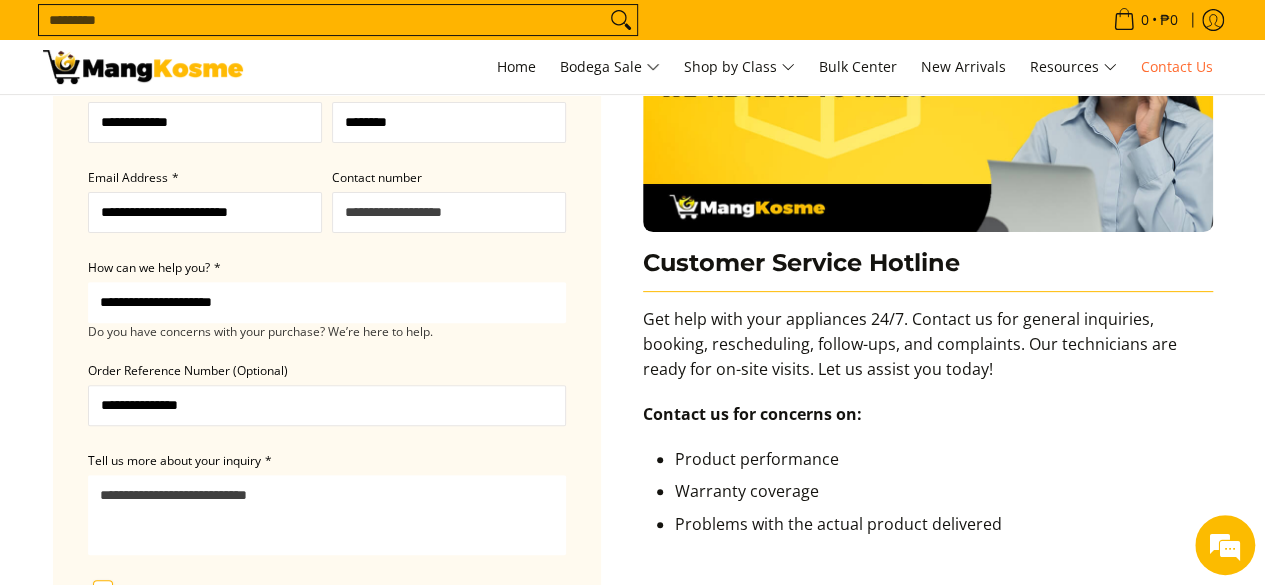 click on "Contact number" at bounding box center [449, 212] 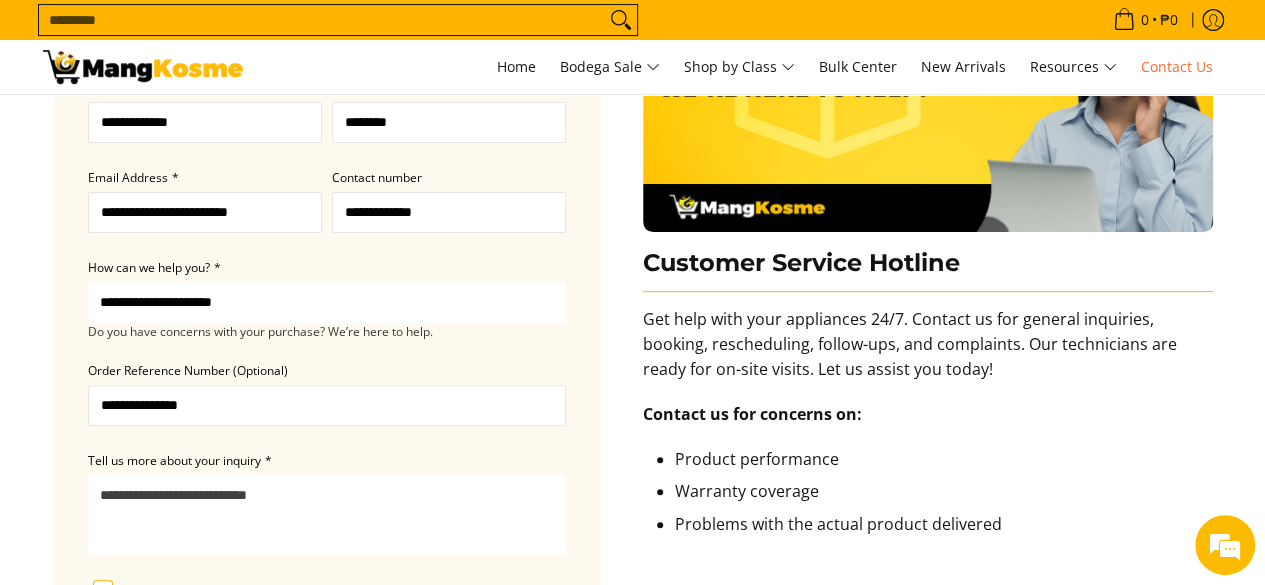 type on "**********" 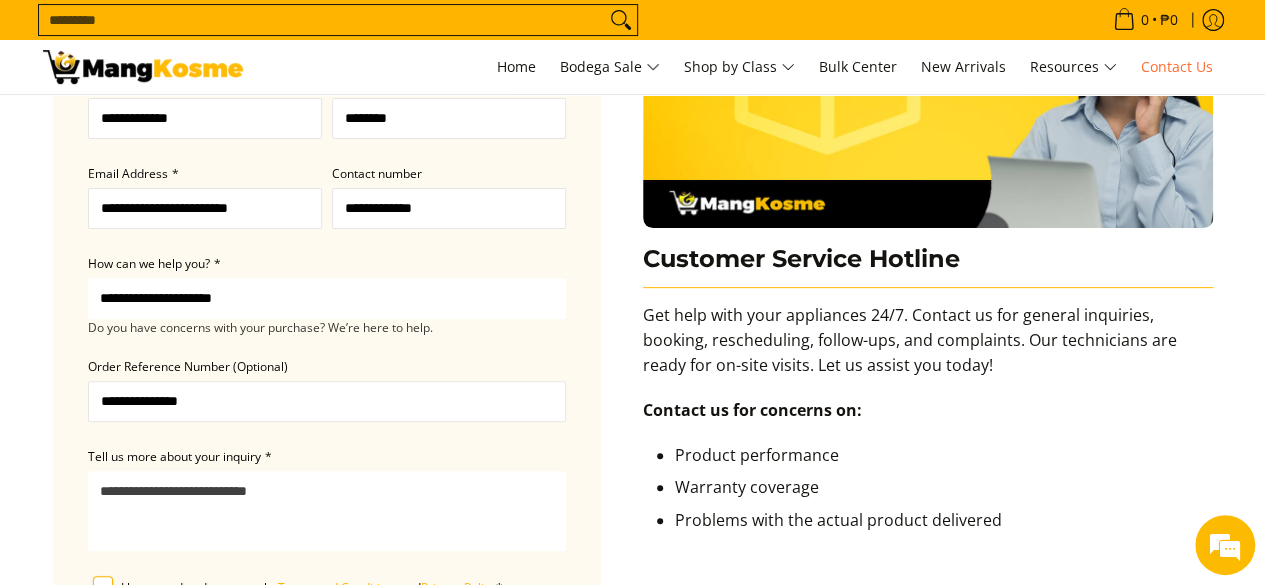 scroll, scrollTop: 236, scrollLeft: 0, axis: vertical 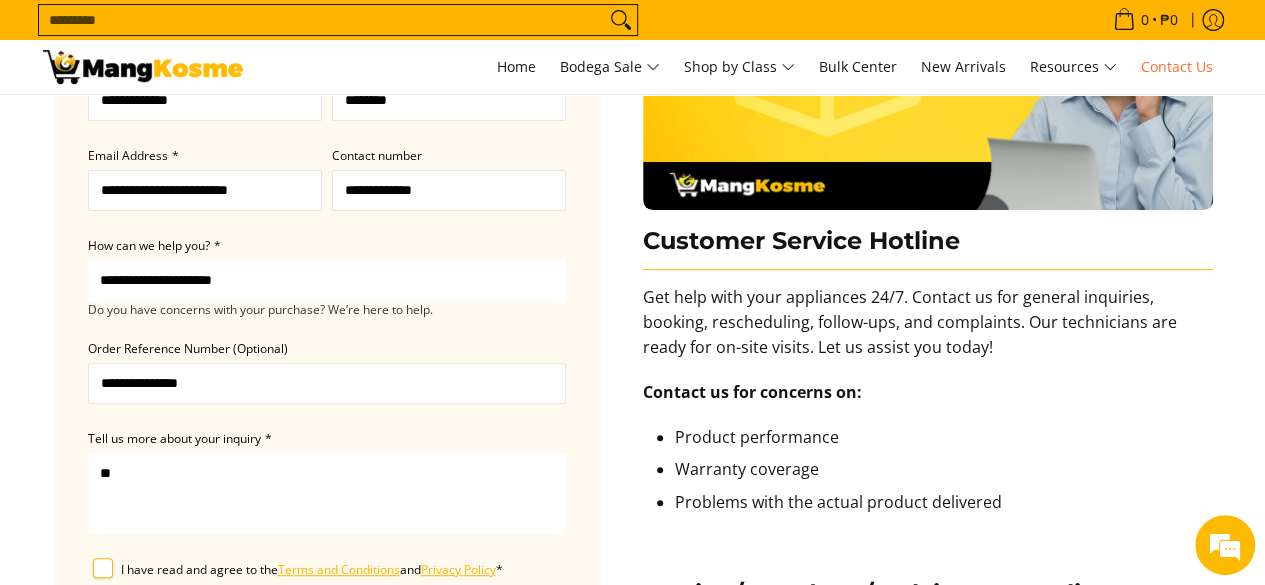 type on "*" 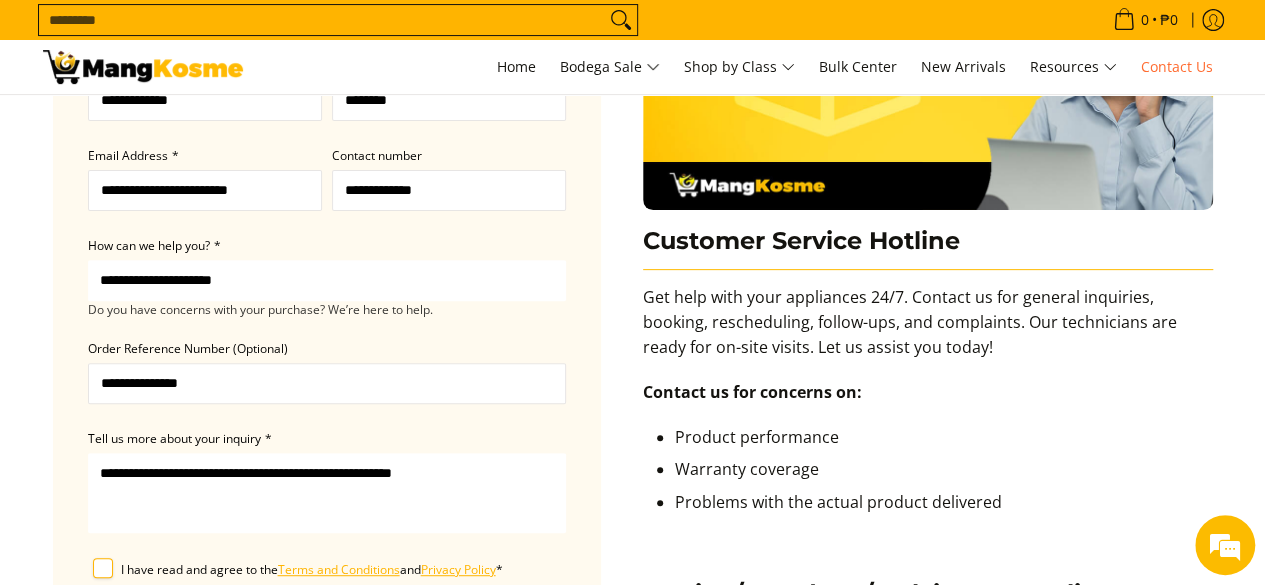 click on "**********" at bounding box center [327, 493] 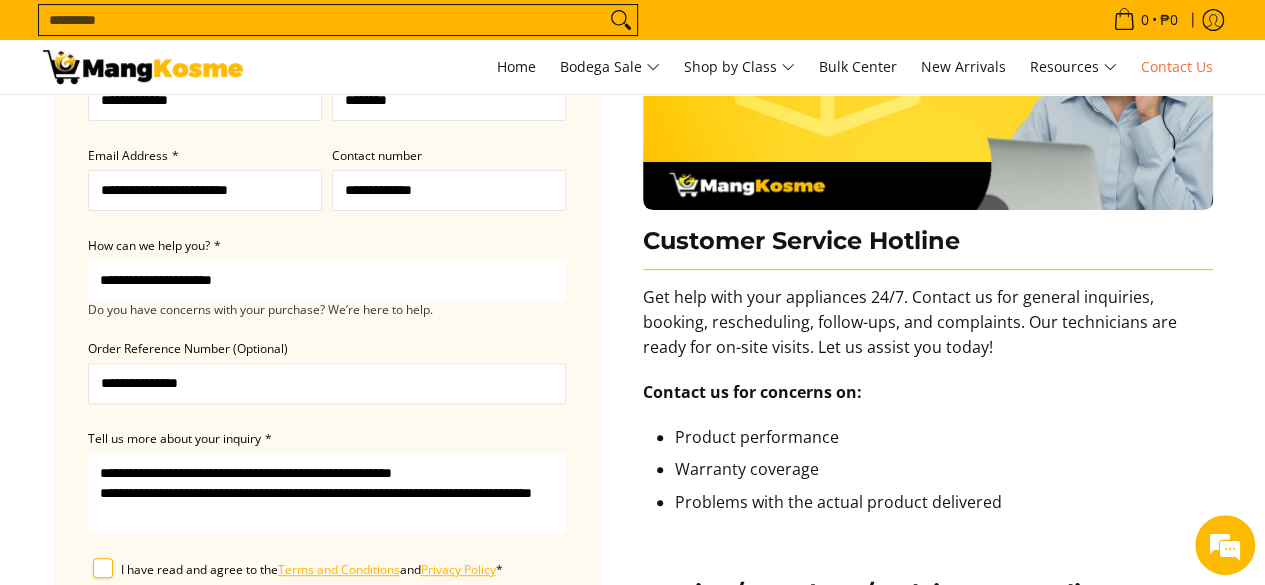 click on "**********" at bounding box center (327, 493) 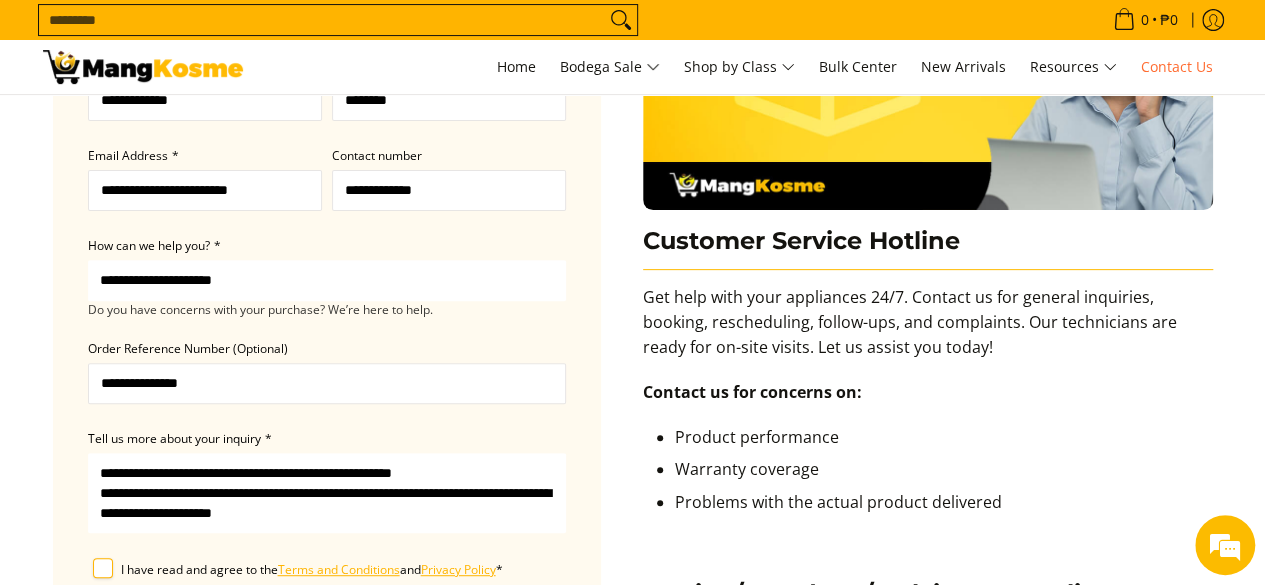 click on "**********" at bounding box center [327, 493] 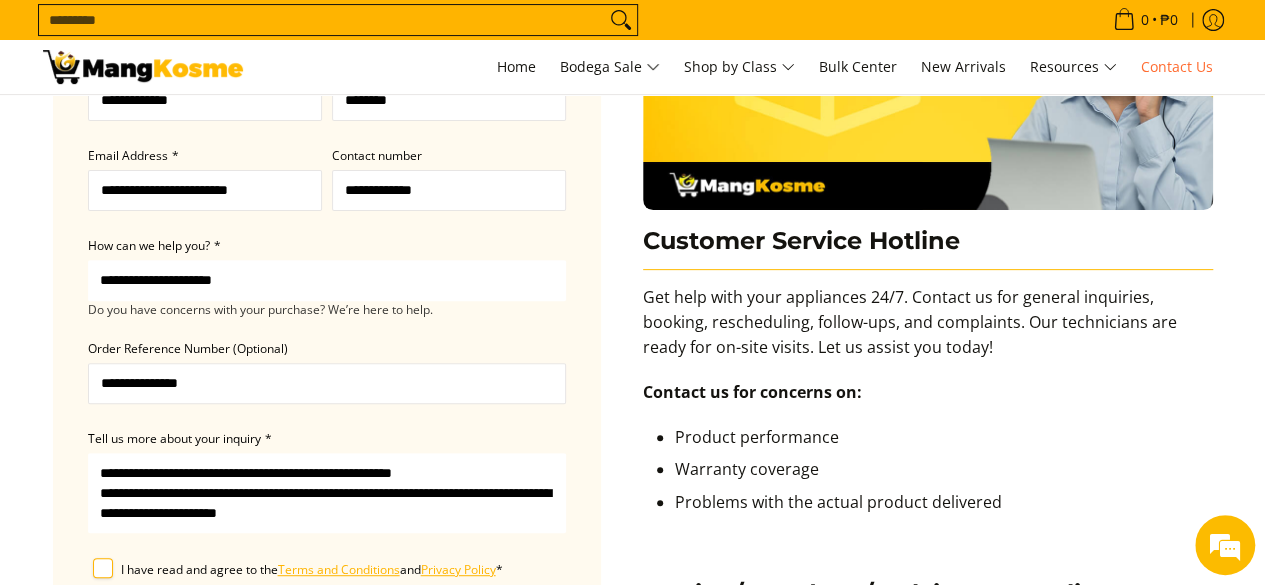 click on "**********" at bounding box center [327, 493] 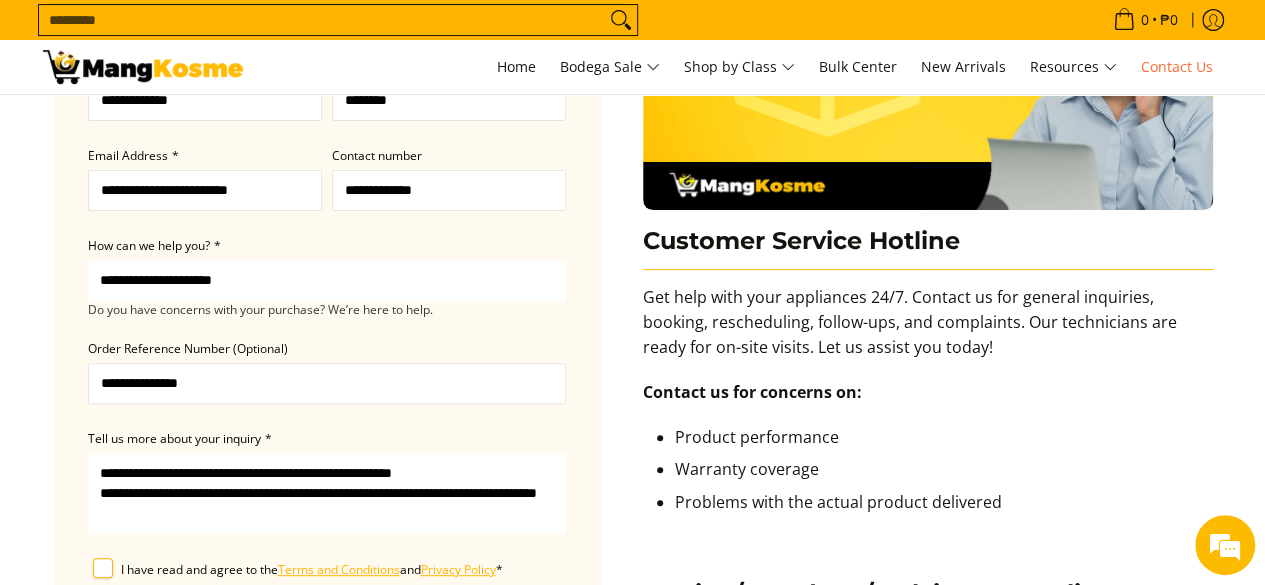 click on "**********" at bounding box center [327, 493] 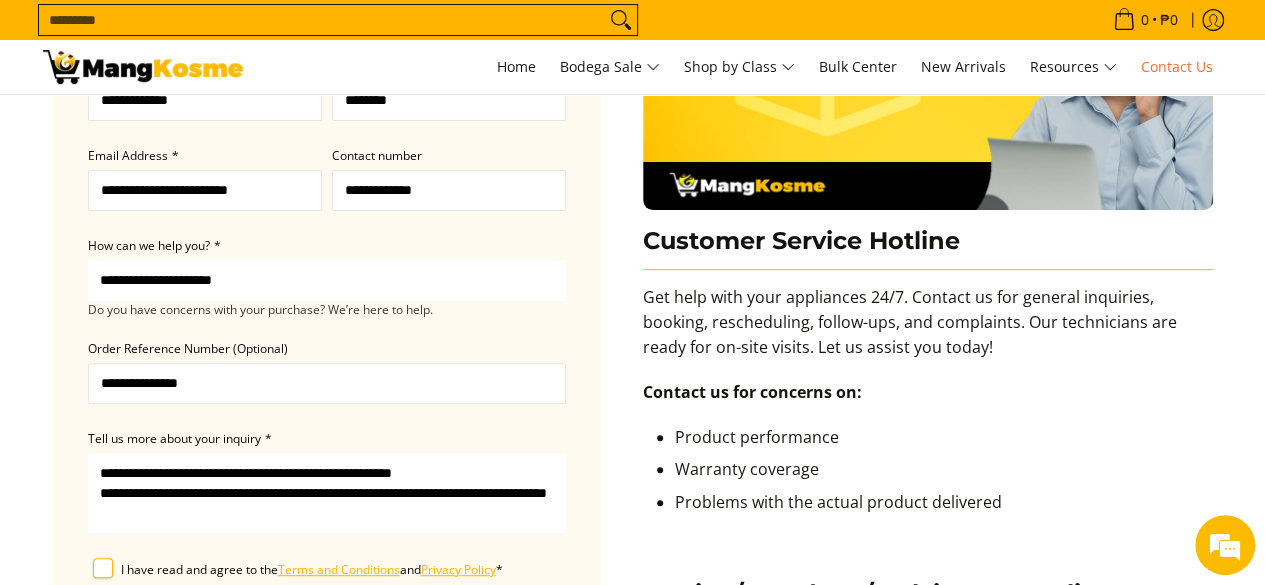 click on "**********" at bounding box center [327, 493] 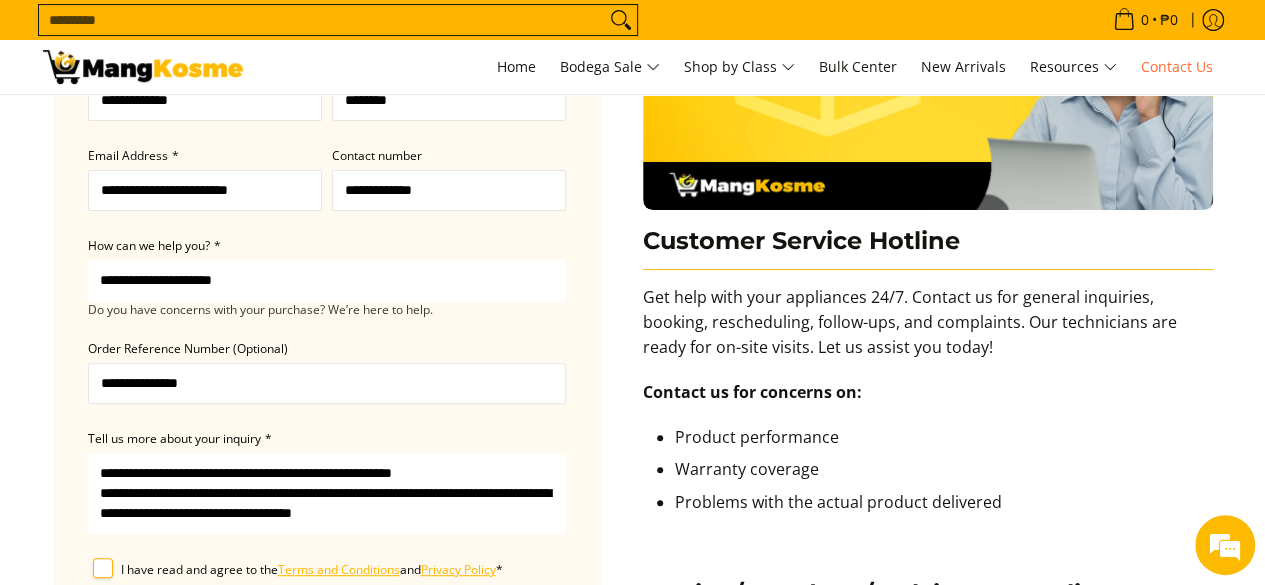 click on "**********" at bounding box center [327, 493] 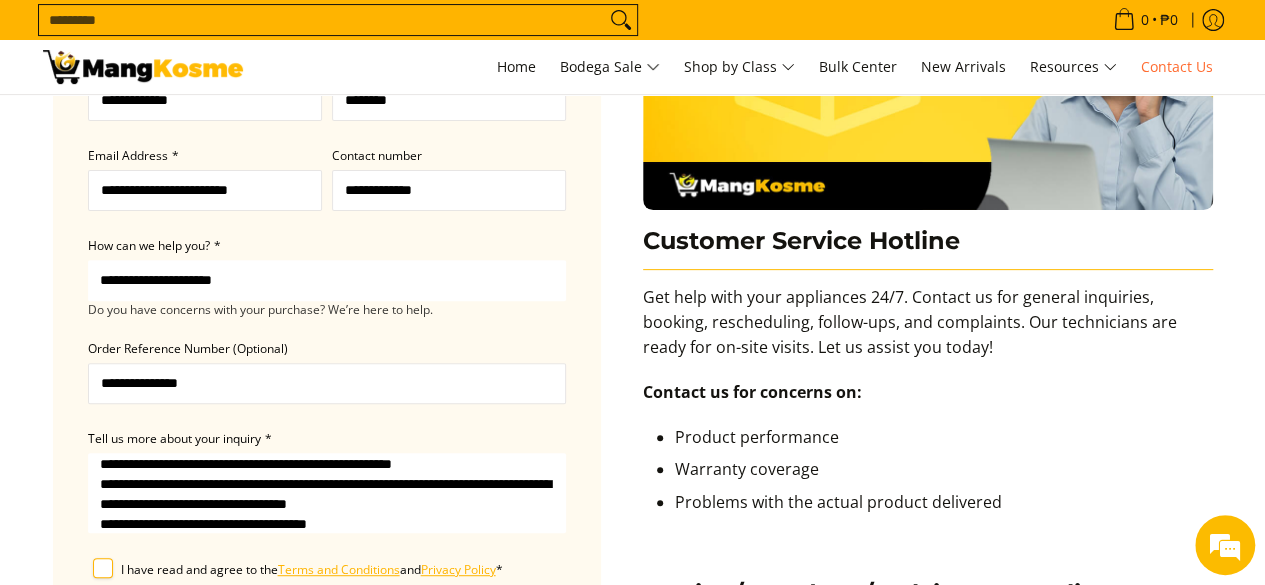 scroll, scrollTop: 29, scrollLeft: 0, axis: vertical 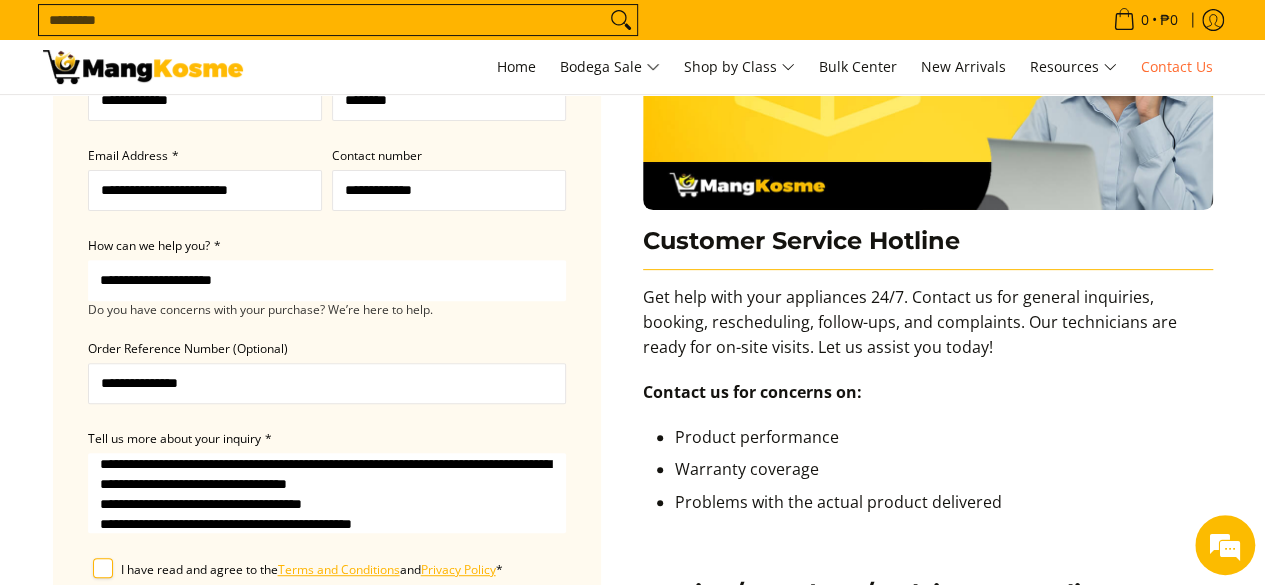 click on "**********" at bounding box center [327, 493] 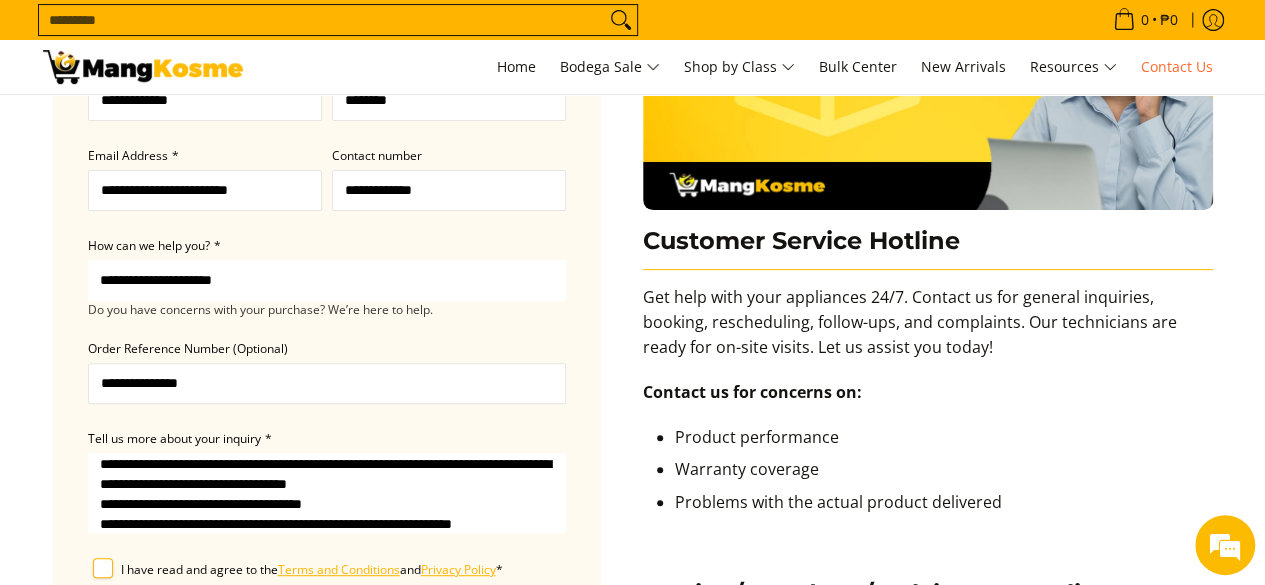 scroll, scrollTop: 49, scrollLeft: 0, axis: vertical 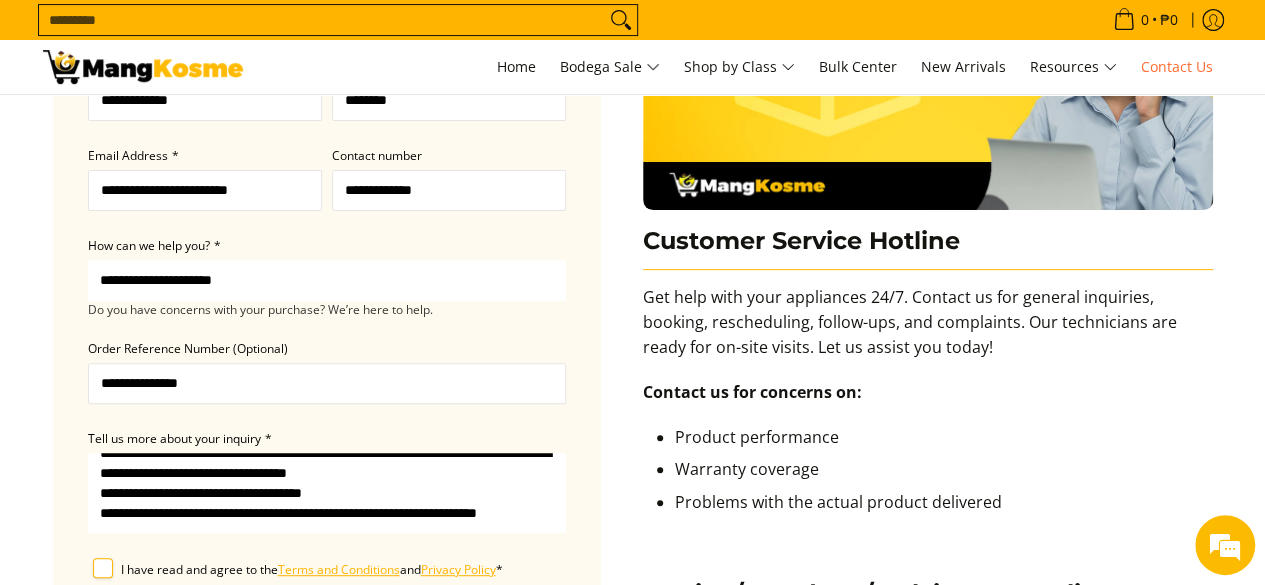click on "**********" at bounding box center (327, 493) 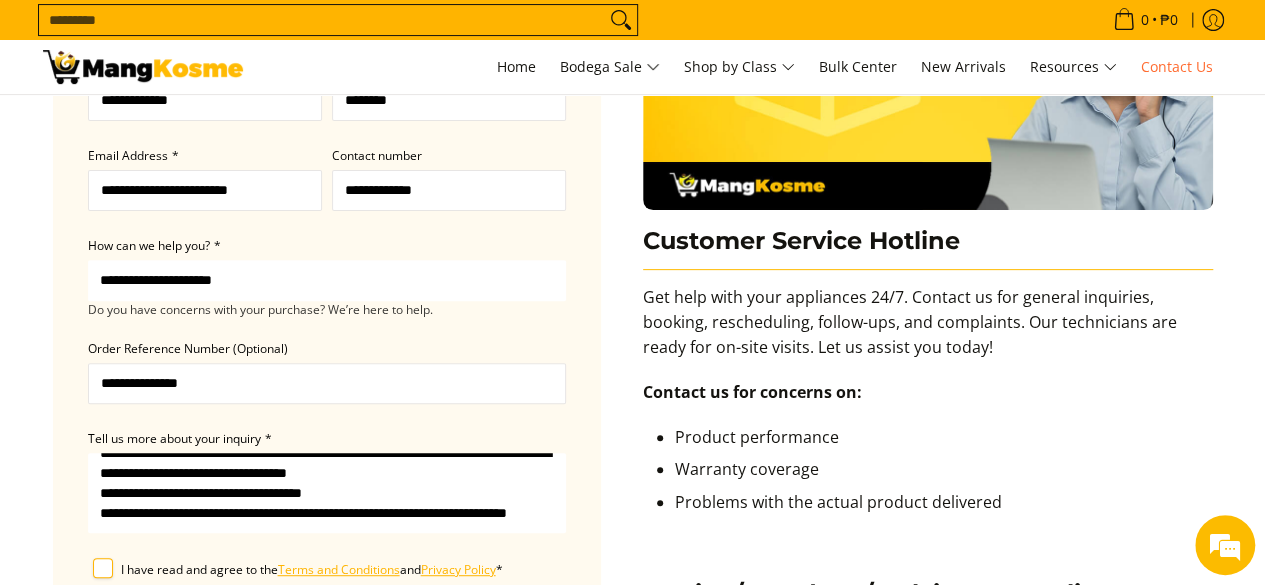 click on "**********" at bounding box center [327, 493] 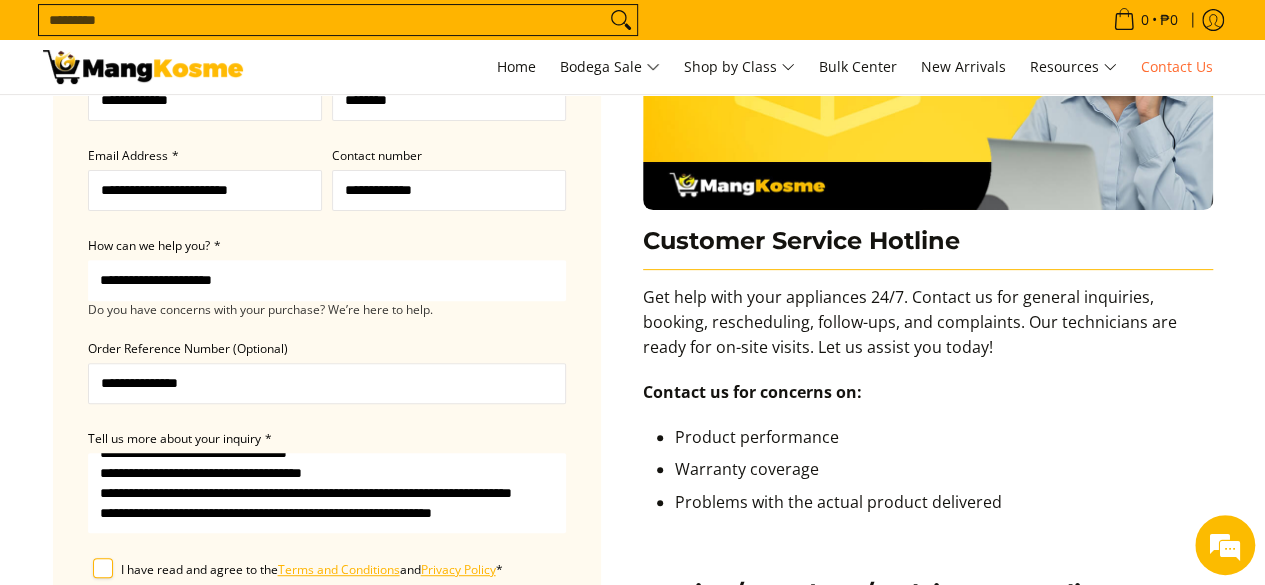 scroll, scrollTop: 89, scrollLeft: 0, axis: vertical 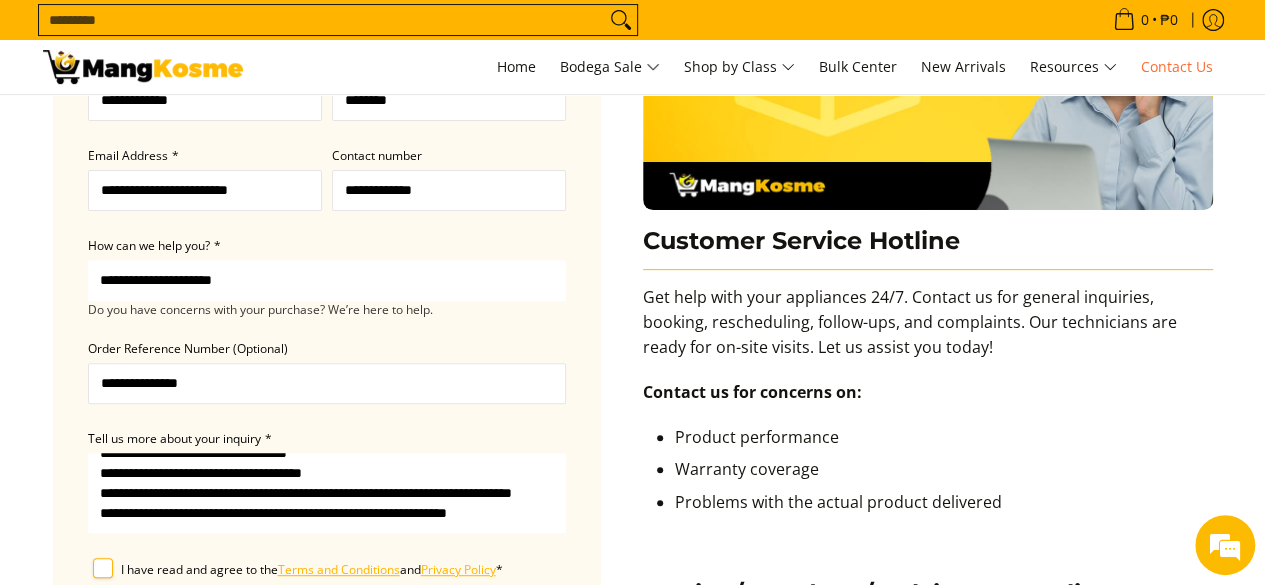 click on "**********" at bounding box center (327, 493) 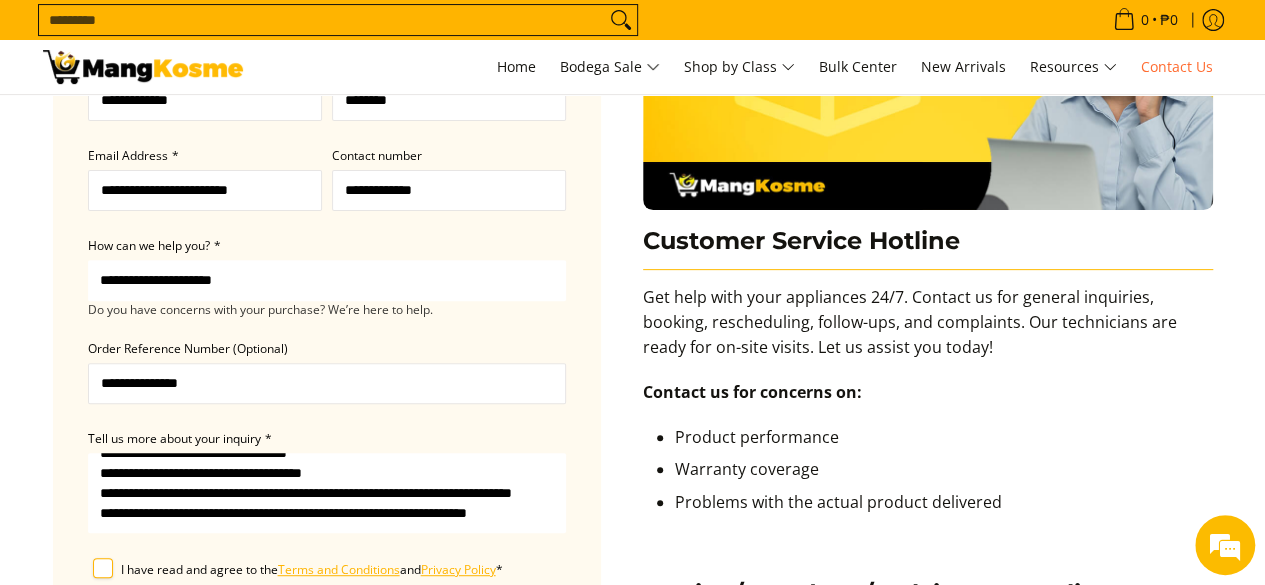 click on "**********" at bounding box center [327, 493] 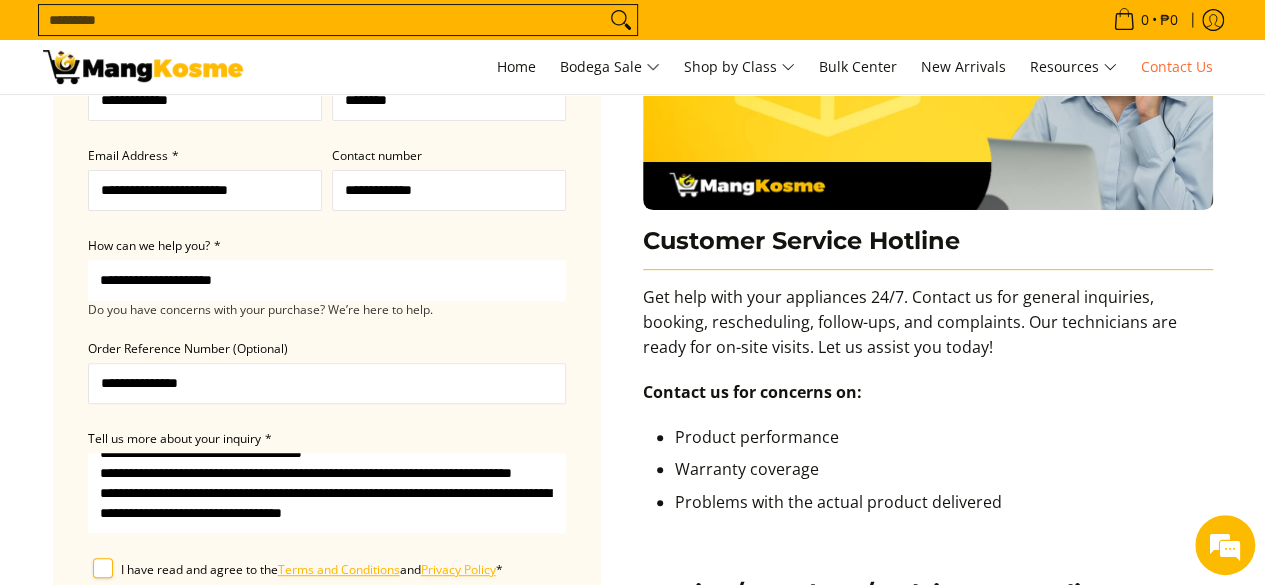 scroll, scrollTop: 109, scrollLeft: 0, axis: vertical 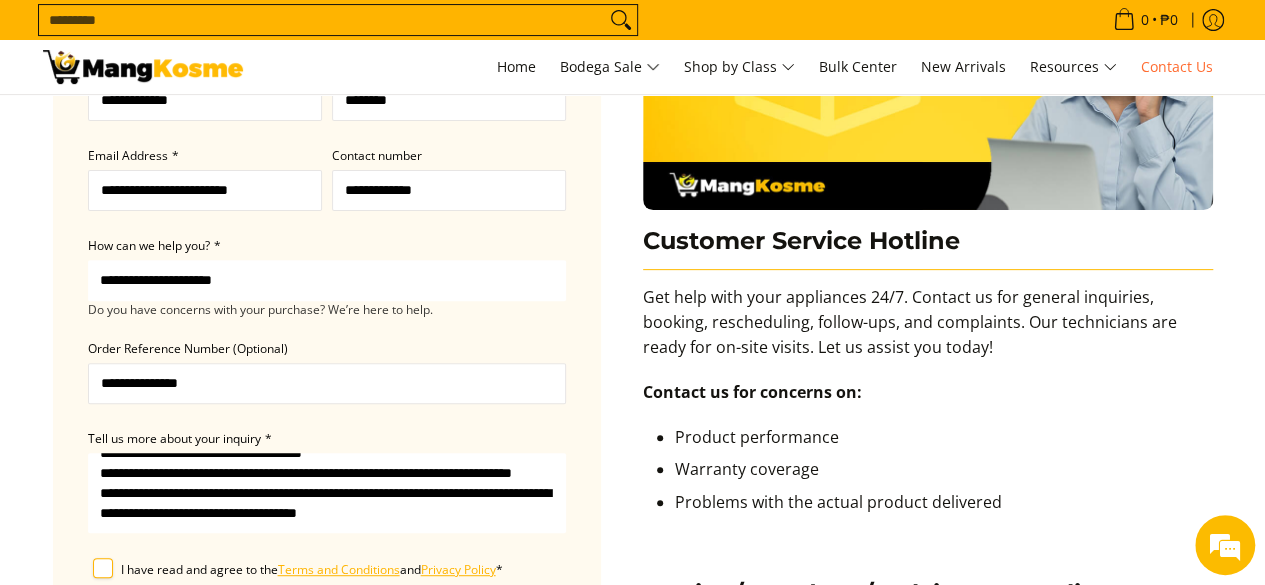 click on "**********" at bounding box center (327, 493) 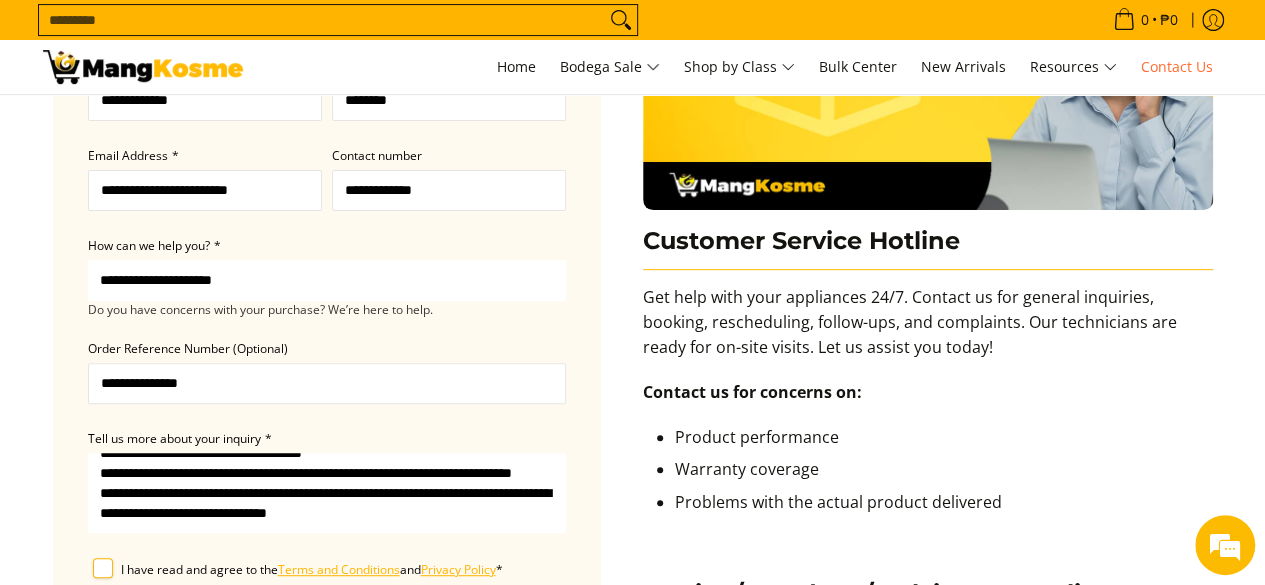 scroll, scrollTop: 100, scrollLeft: 0, axis: vertical 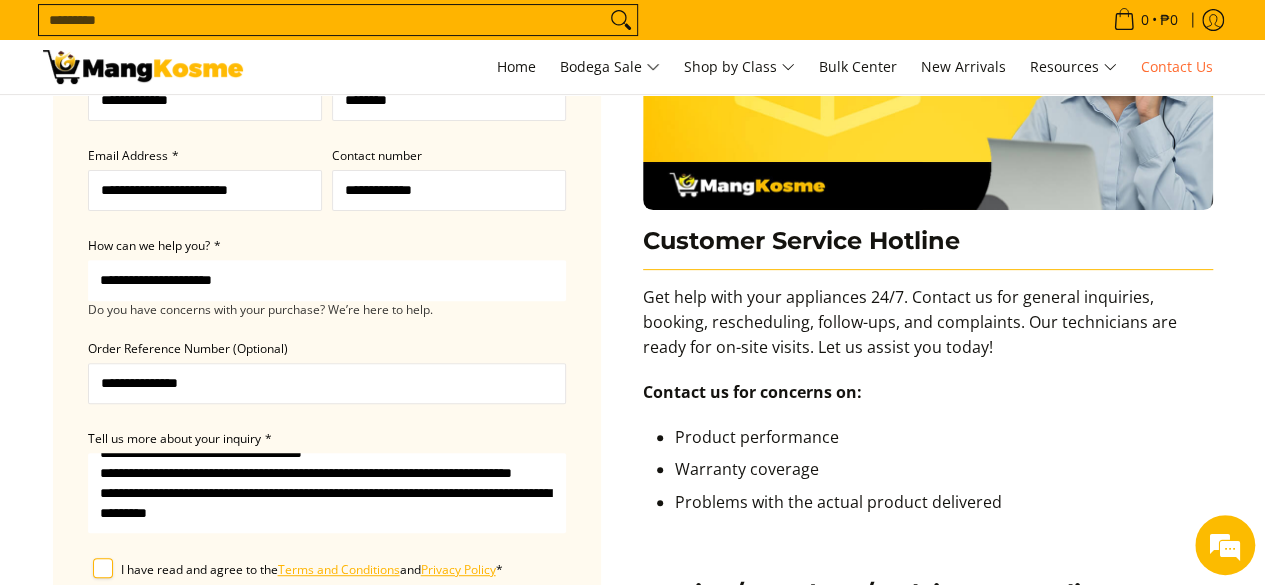 click on "**********" at bounding box center [327, 493] 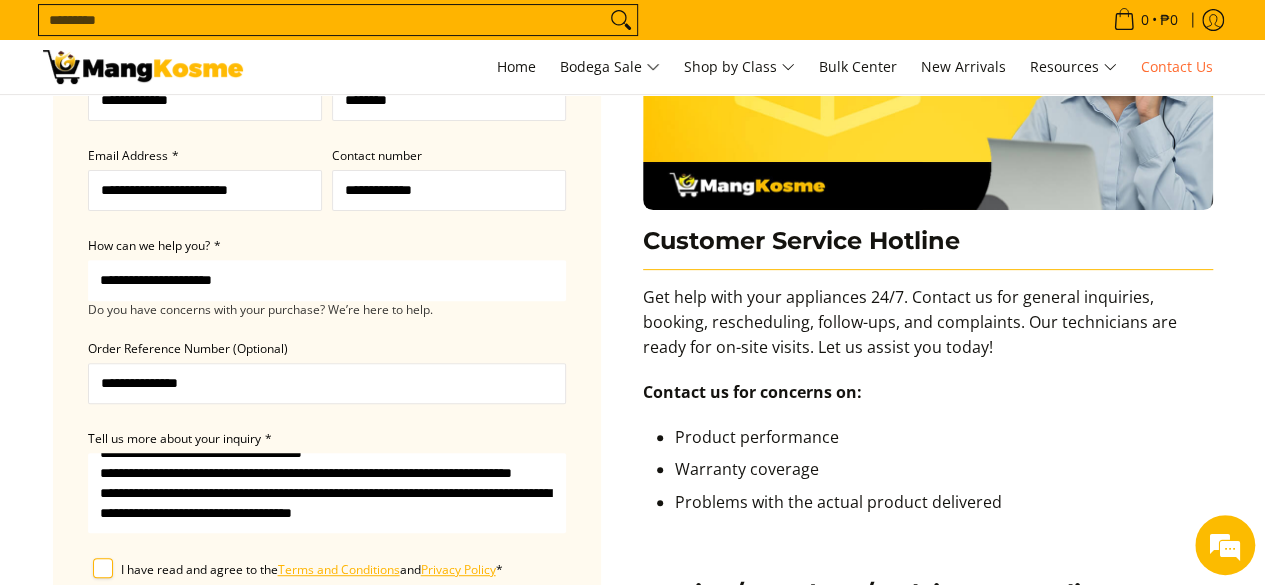 scroll, scrollTop: 109, scrollLeft: 0, axis: vertical 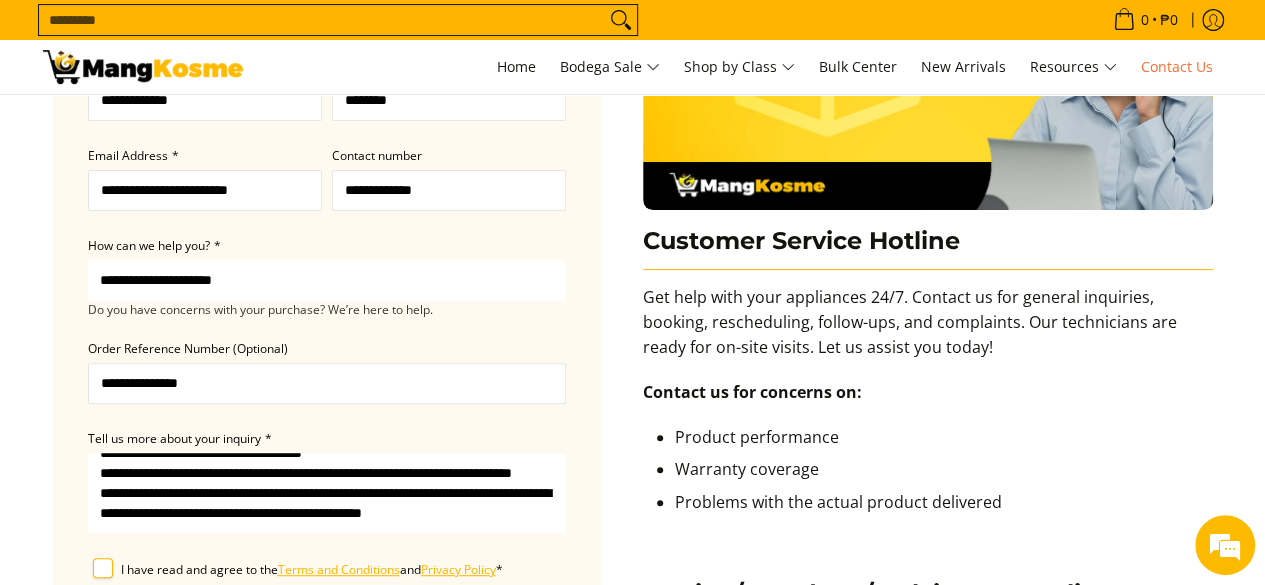 click on "**********" at bounding box center [327, 493] 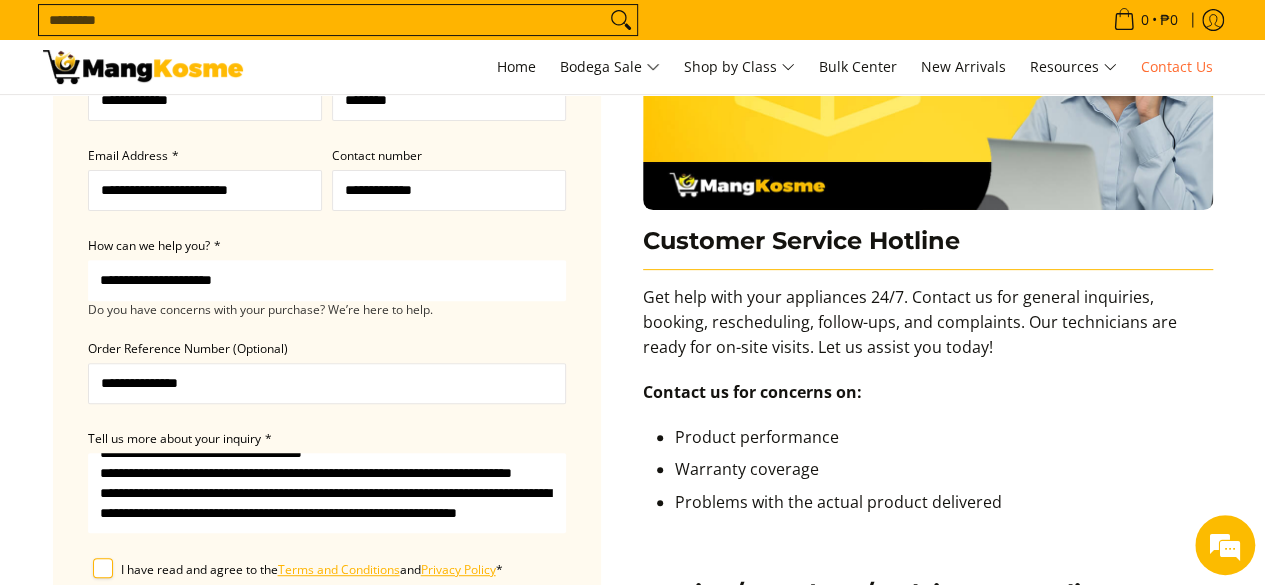 click on "**********" at bounding box center (327, 493) 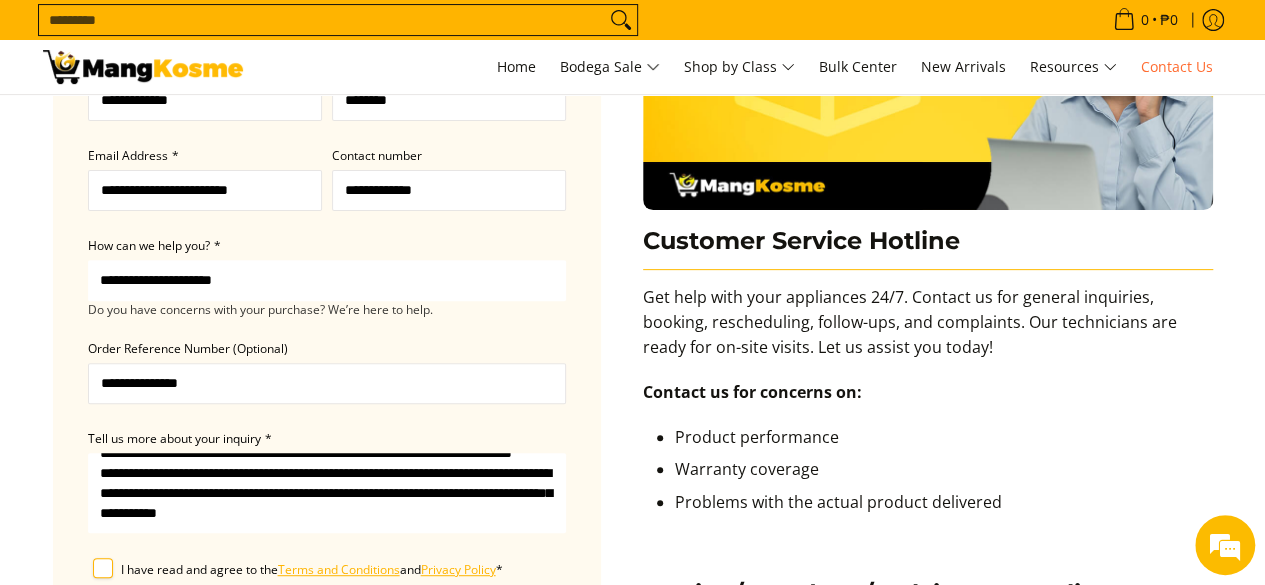 scroll, scrollTop: 129, scrollLeft: 0, axis: vertical 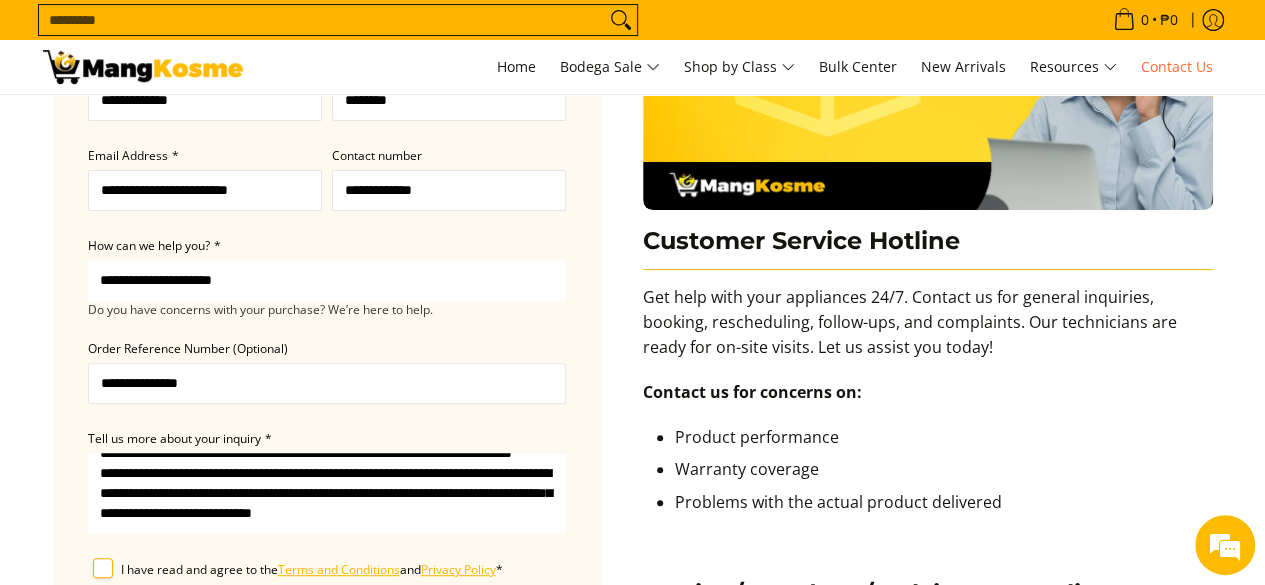 click on "**********" at bounding box center [327, 493] 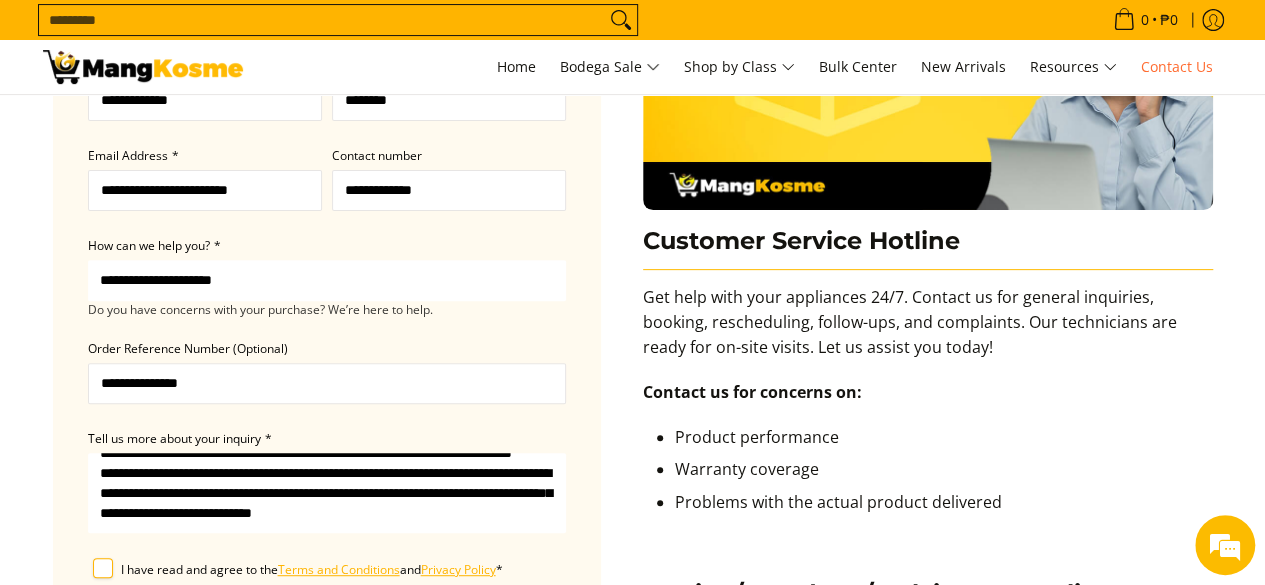 click on "**********" at bounding box center (327, 493) 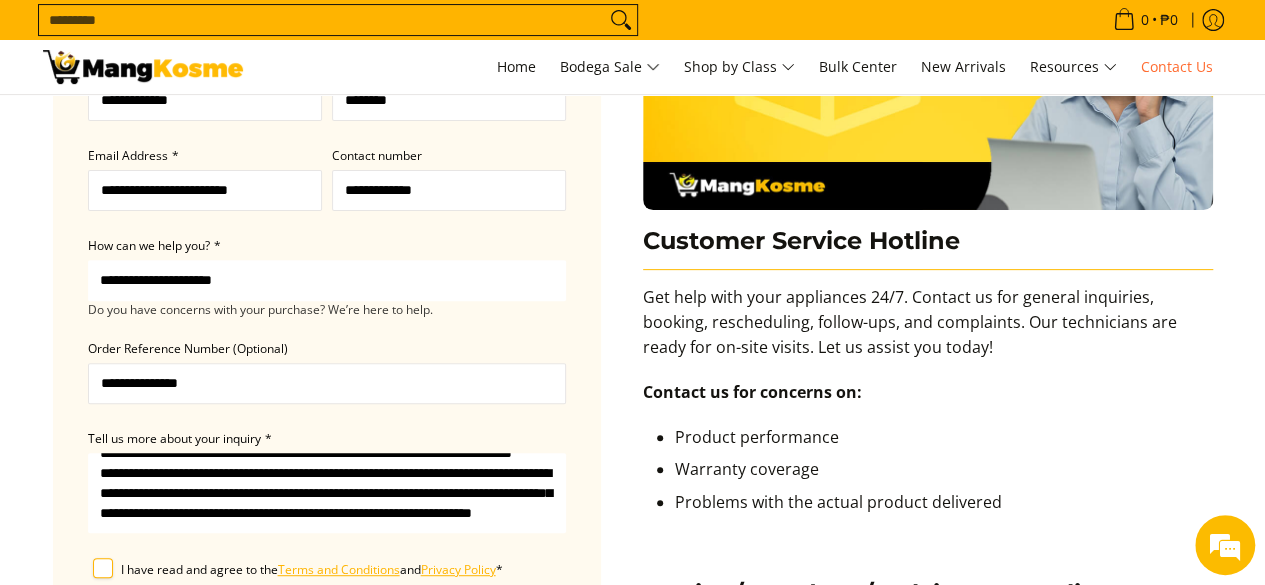 scroll, scrollTop: 149, scrollLeft: 0, axis: vertical 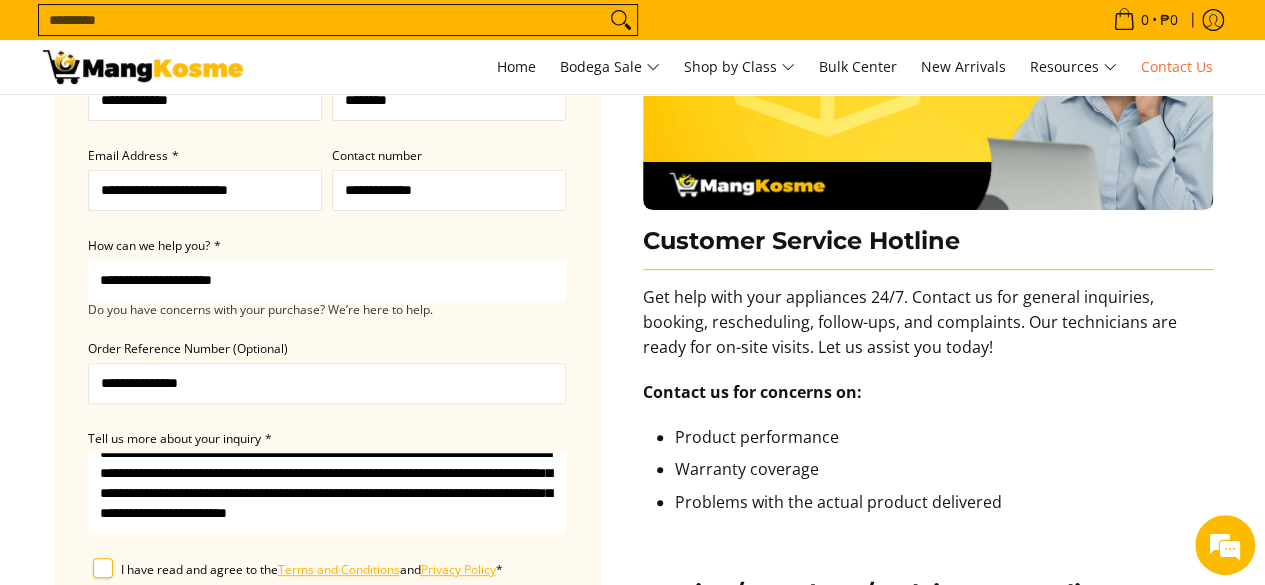 click on "**********" at bounding box center [327, 493] 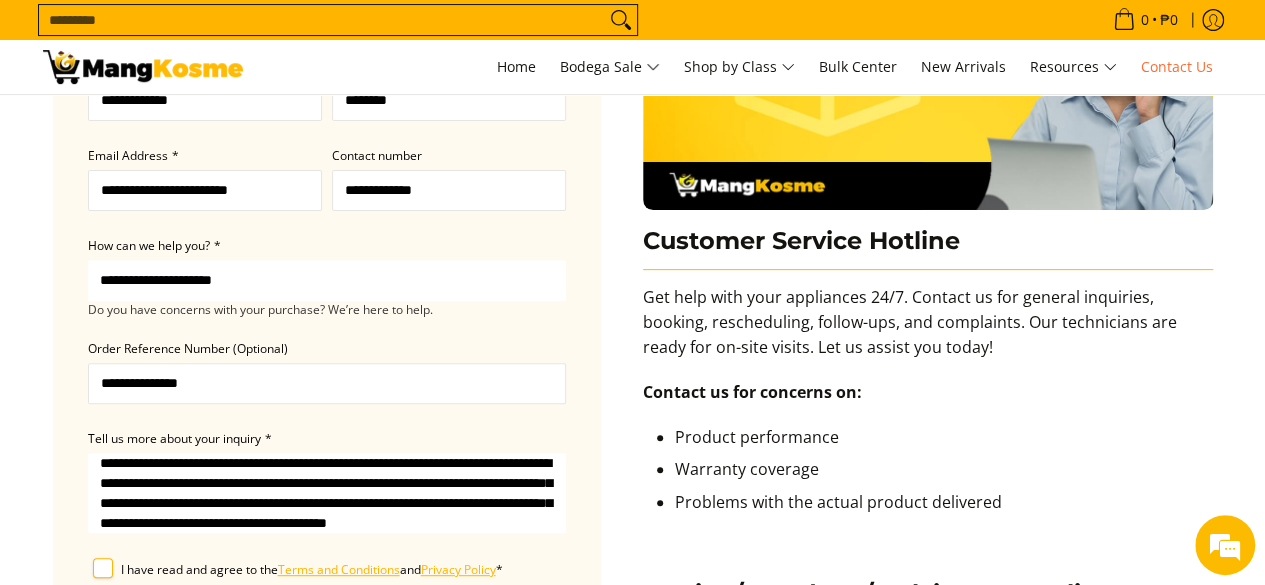 scroll, scrollTop: 90, scrollLeft: 0, axis: vertical 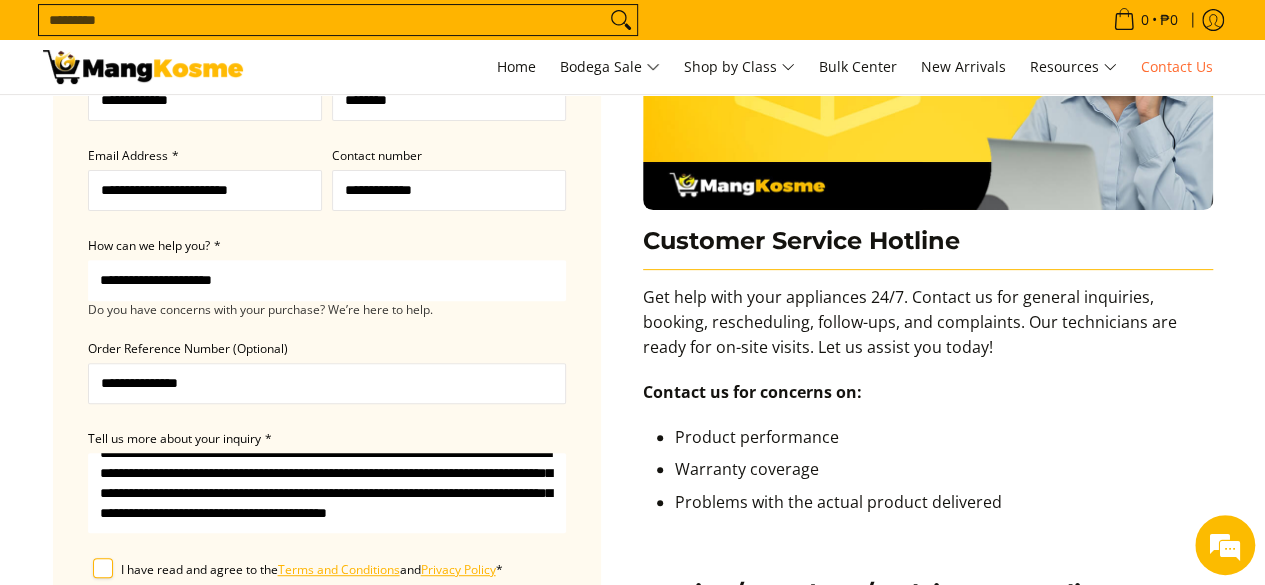 click on "**********" at bounding box center (327, 493) 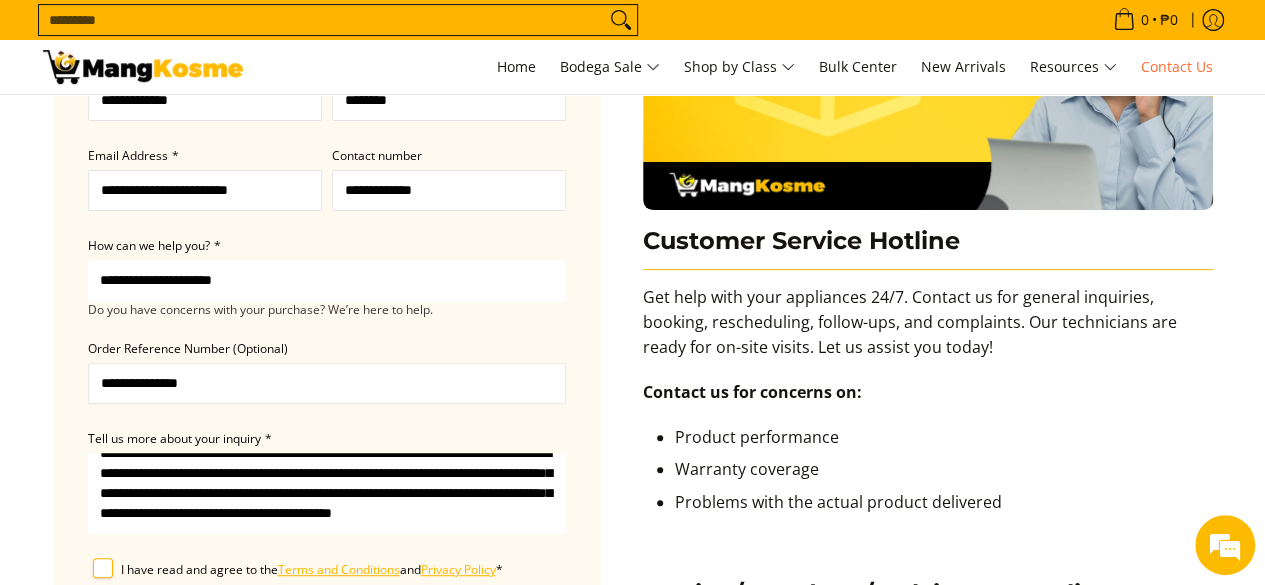 scroll, scrollTop: 169, scrollLeft: 0, axis: vertical 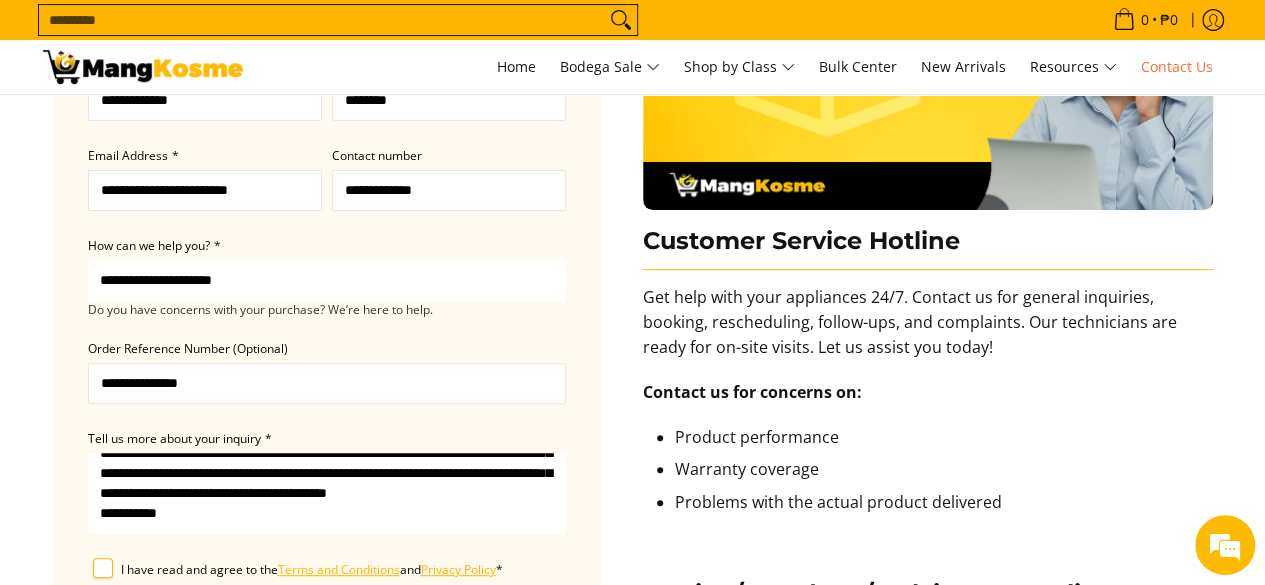 click on "**********" at bounding box center [327, 493] 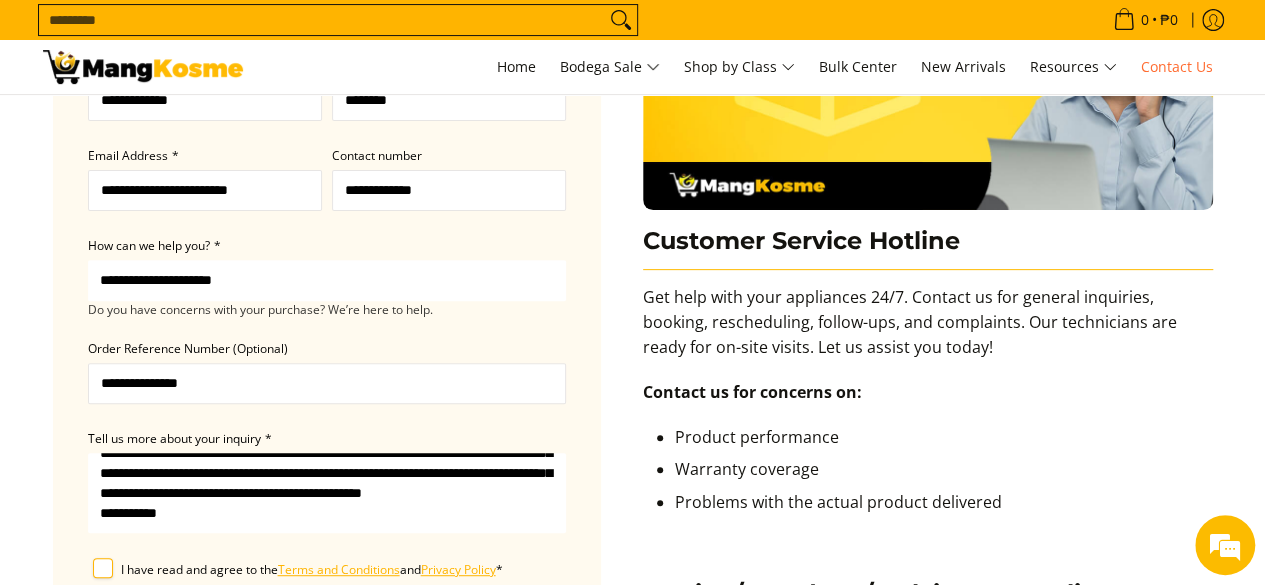 click on "**********" at bounding box center [327, 493] 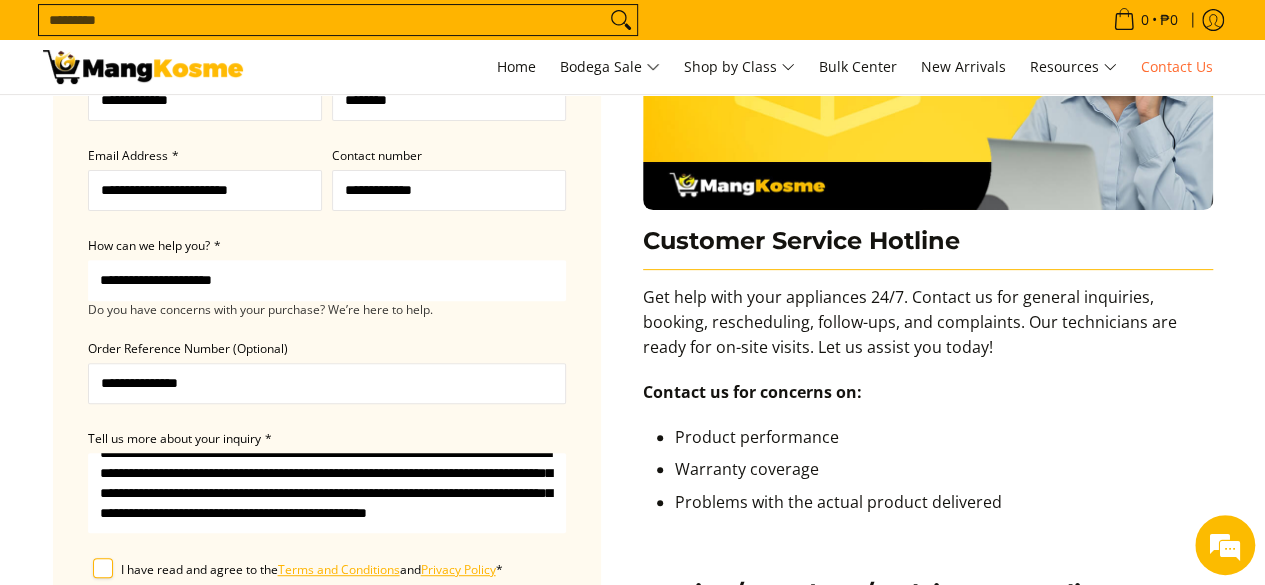 scroll, scrollTop: 180, scrollLeft: 0, axis: vertical 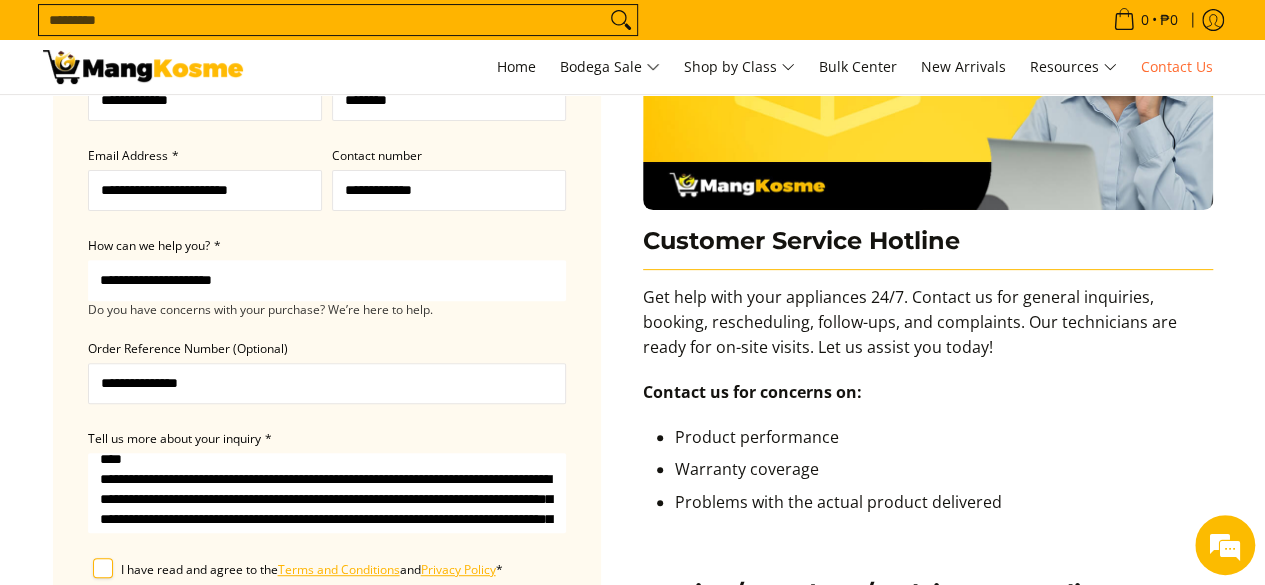 click on "**********" at bounding box center (327, 493) 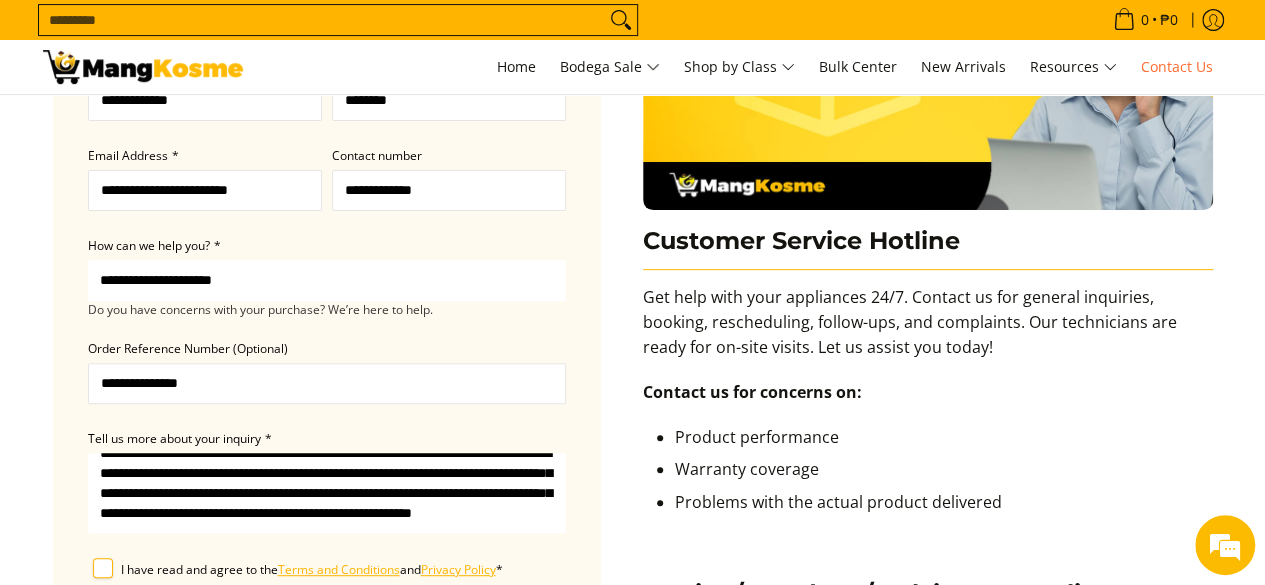 scroll, scrollTop: 146, scrollLeft: 0, axis: vertical 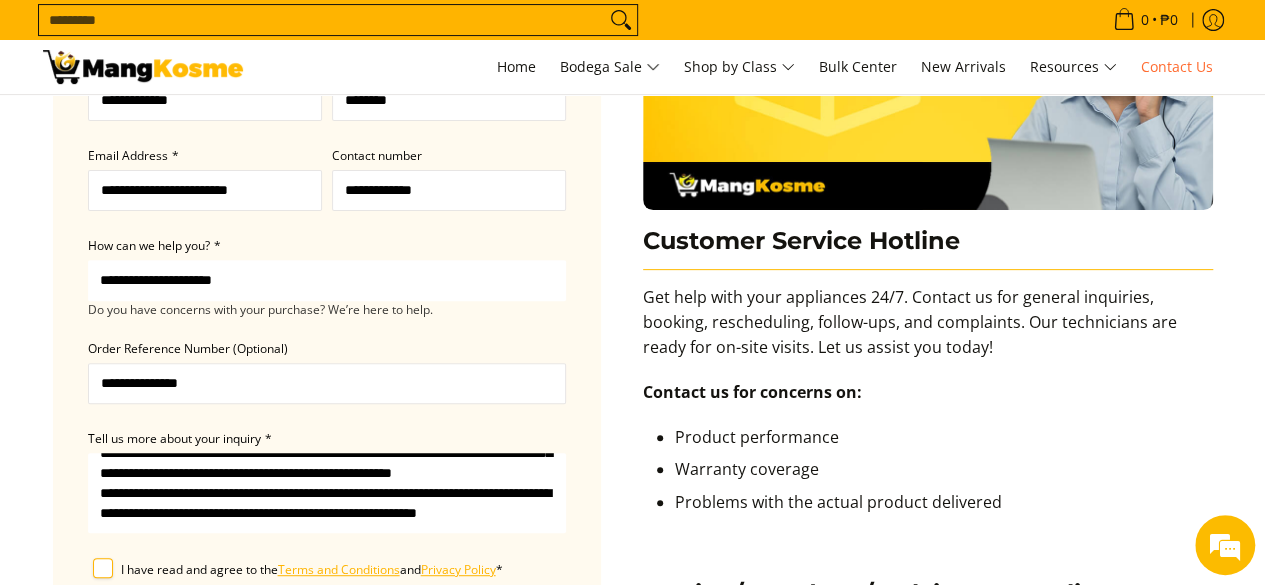 click on "**********" at bounding box center [327, 493] 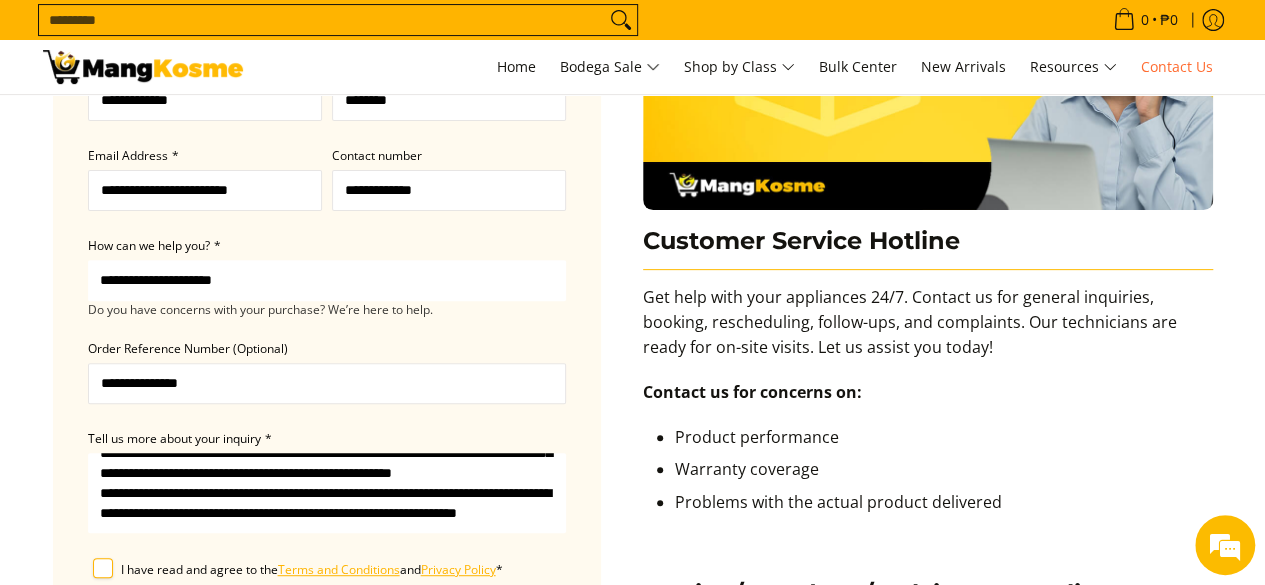 click on "**********" at bounding box center [327, 493] 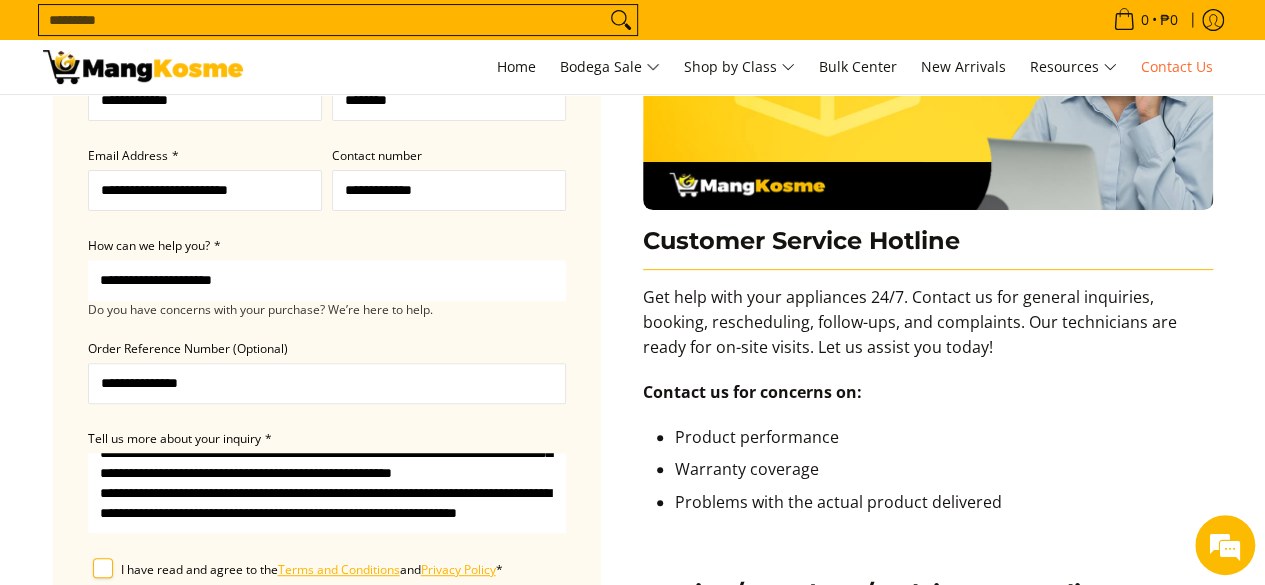 click on "**********" at bounding box center (327, 493) 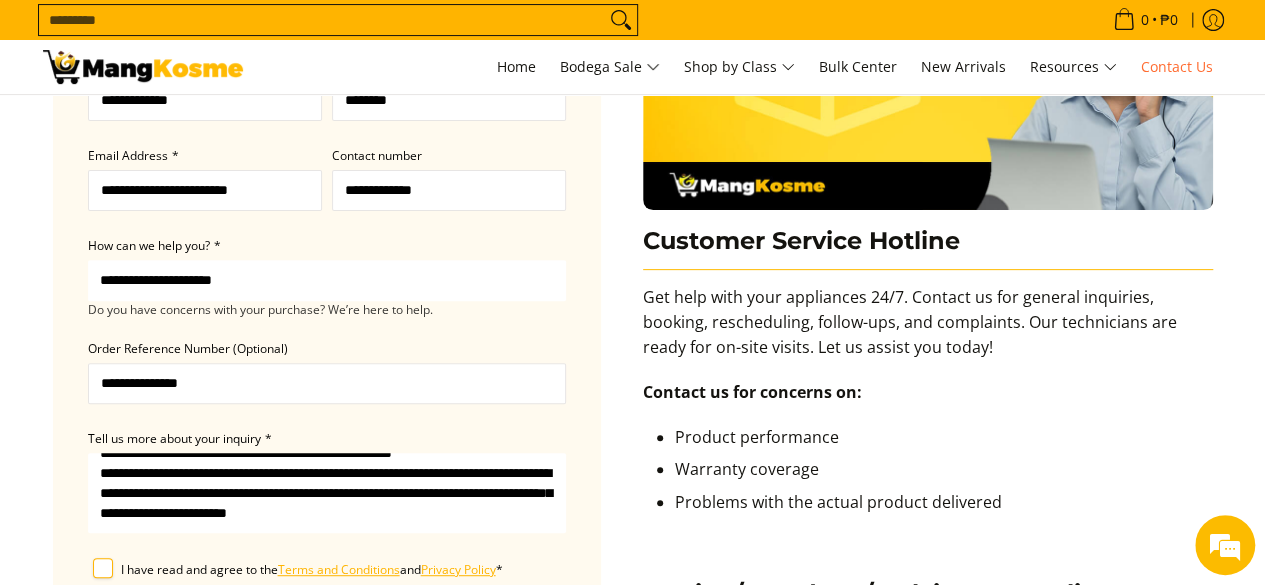 scroll, scrollTop: 269, scrollLeft: 0, axis: vertical 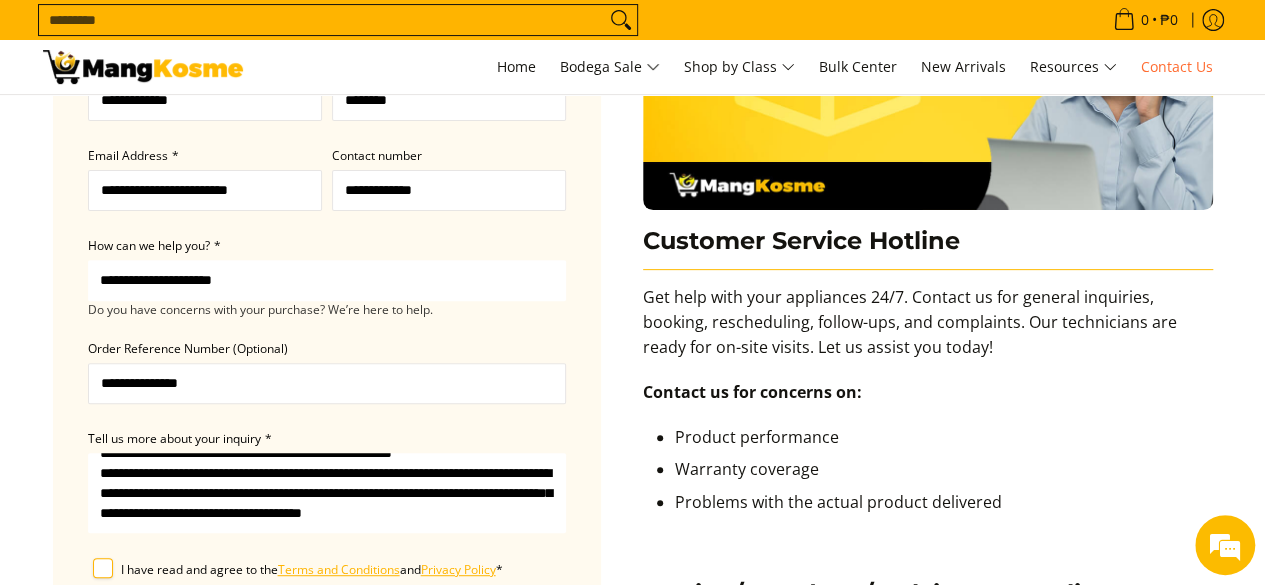 click on "**********" at bounding box center [327, 493] 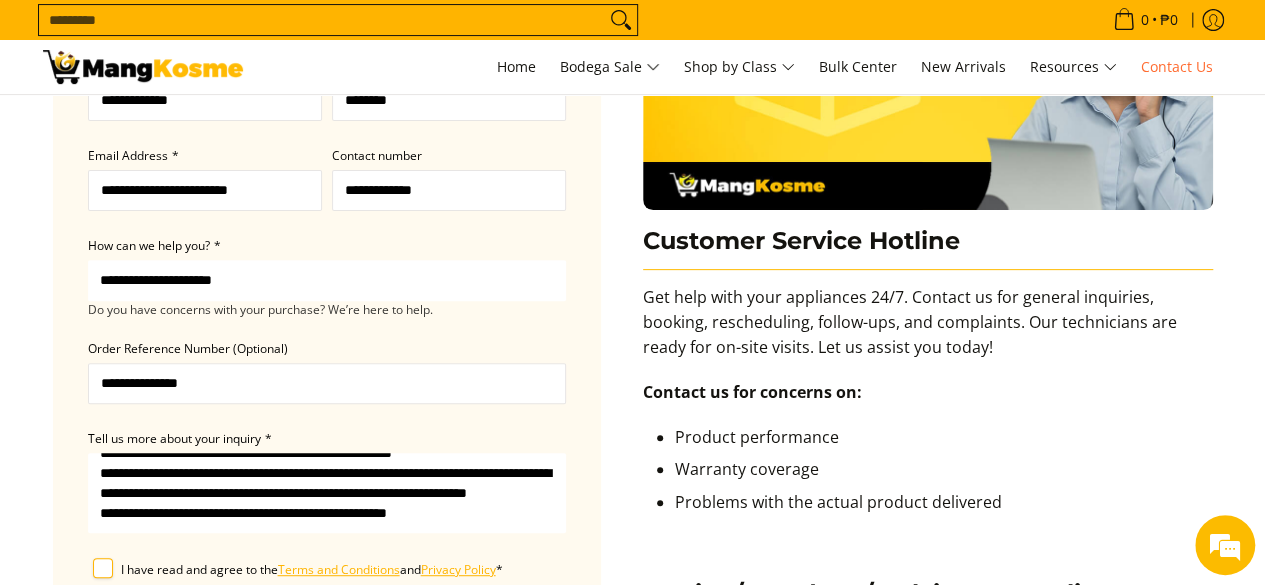 scroll, scrollTop: 300, scrollLeft: 0, axis: vertical 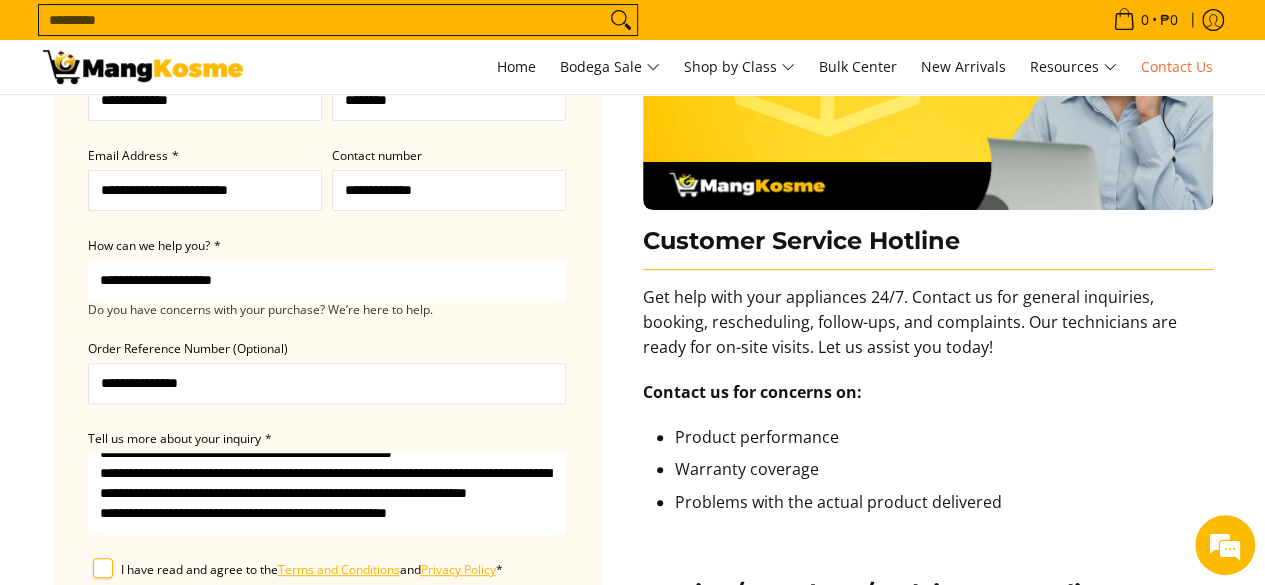 click on "**********" at bounding box center (327, 493) 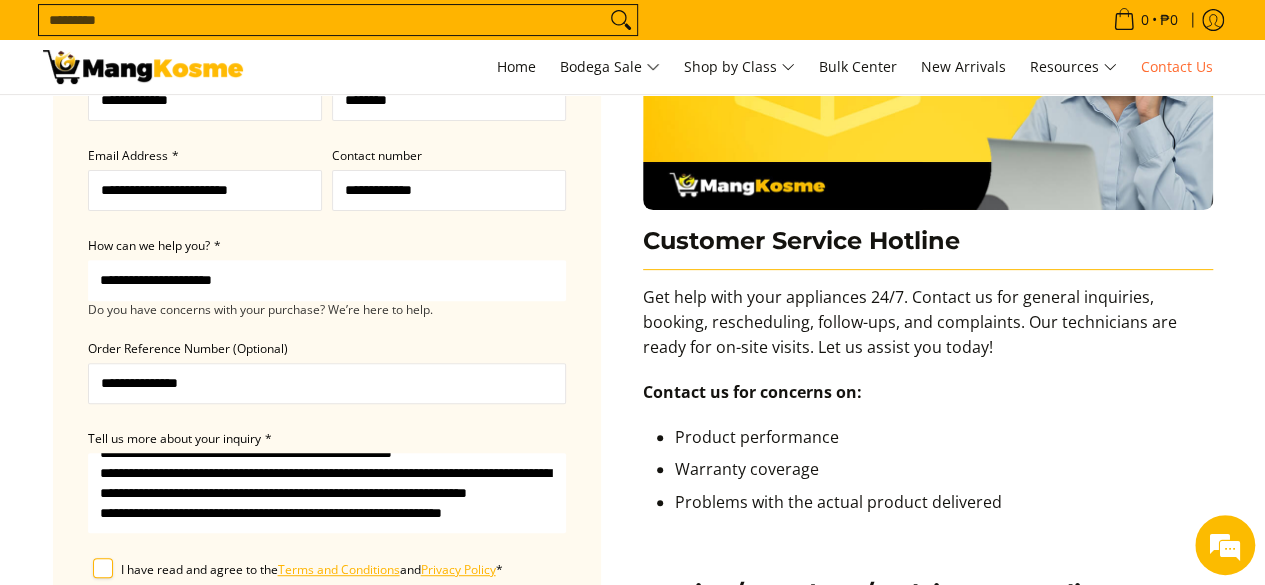 scroll, scrollTop: 320, scrollLeft: 0, axis: vertical 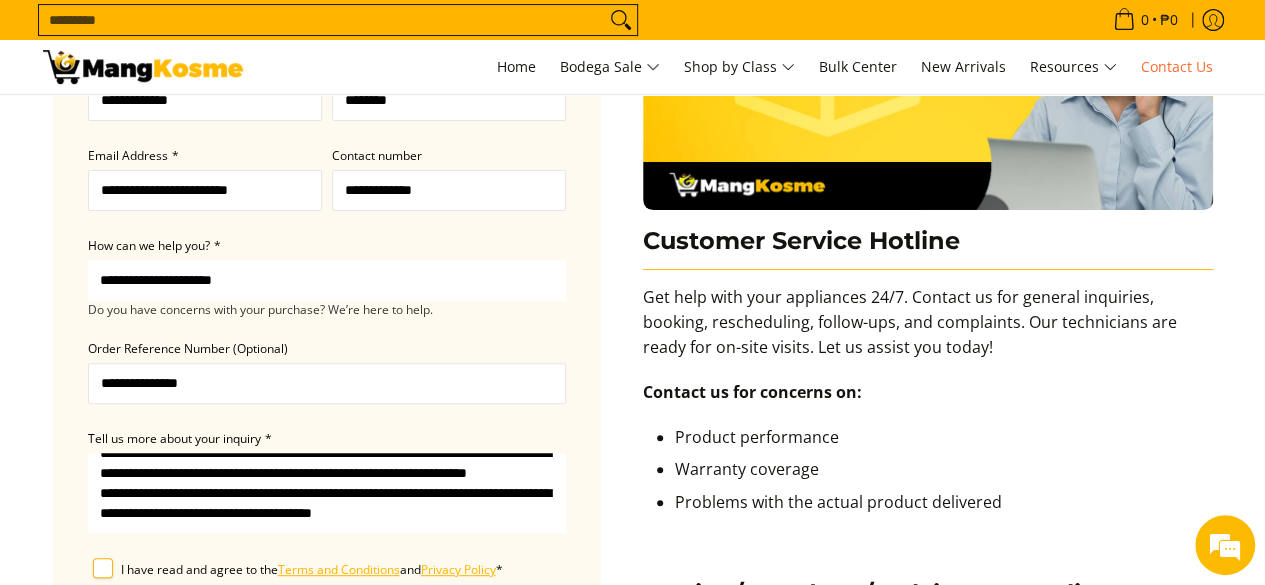 click on "Tell us more about your inquiry
*" at bounding box center (327, 493) 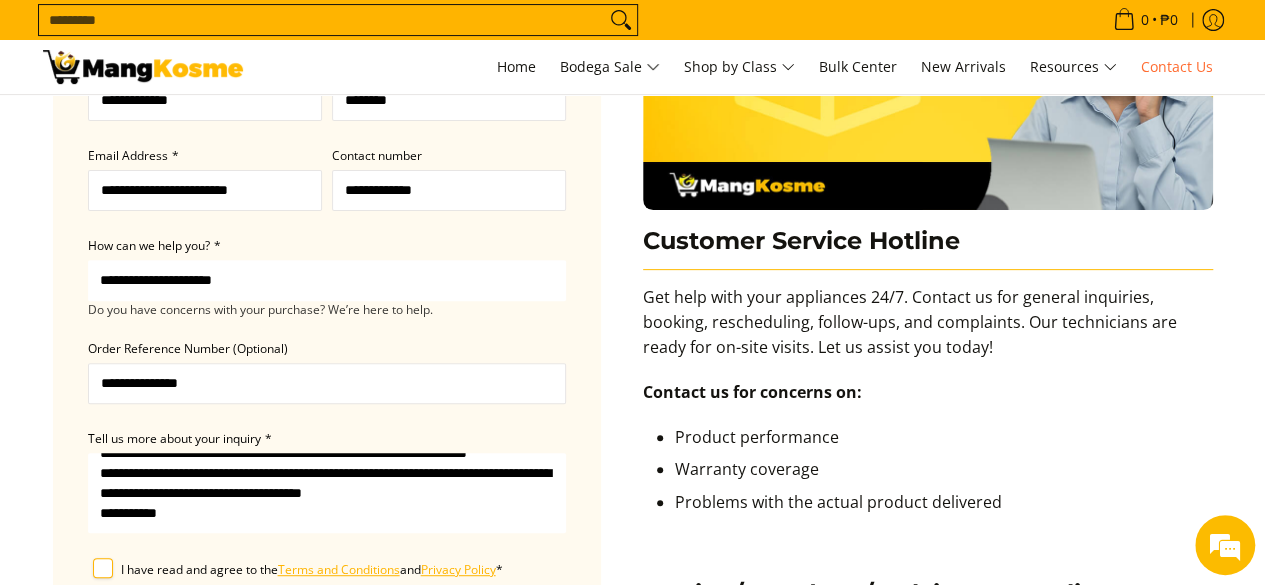 scroll, scrollTop: 340, scrollLeft: 0, axis: vertical 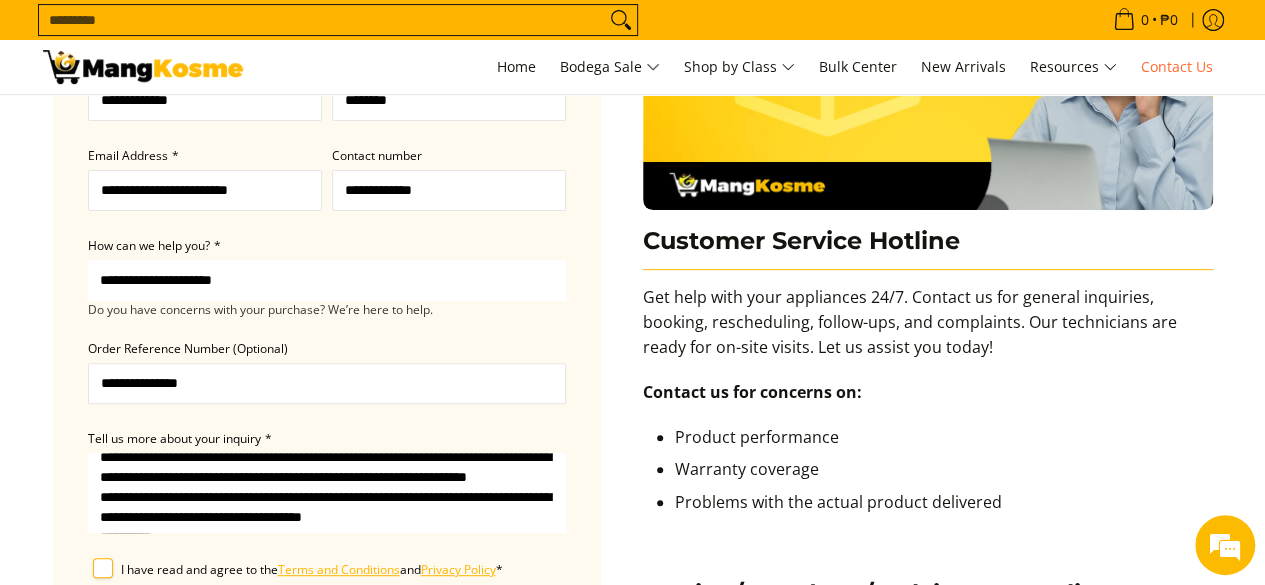click on "Tell us more about your inquiry
*" at bounding box center (327, 493) 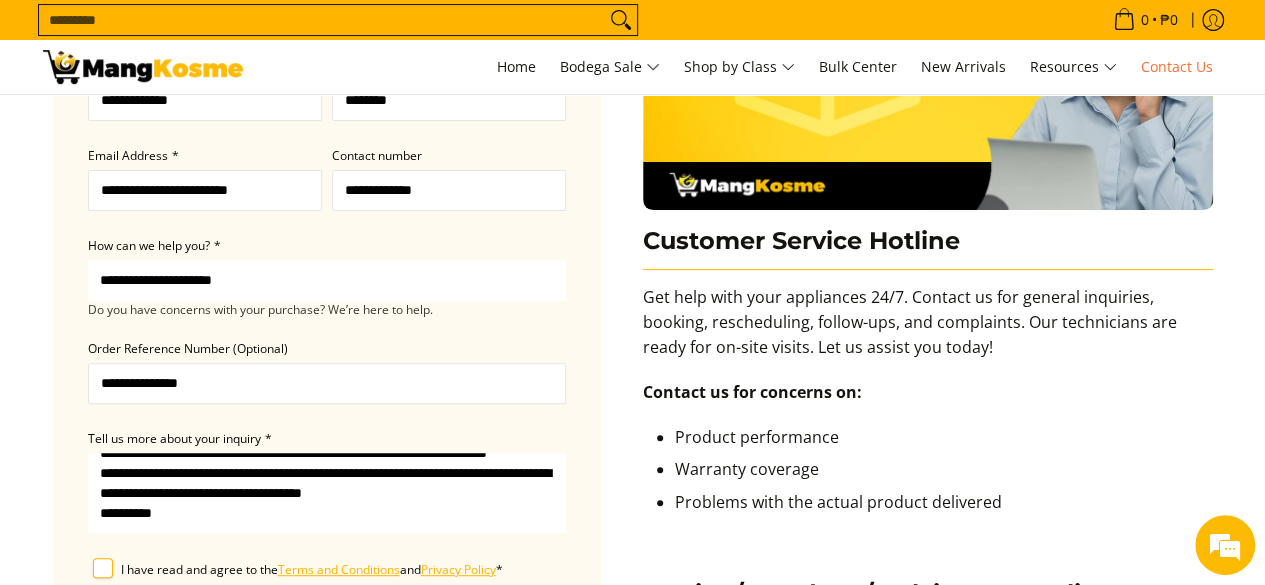 scroll, scrollTop: 298, scrollLeft: 0, axis: vertical 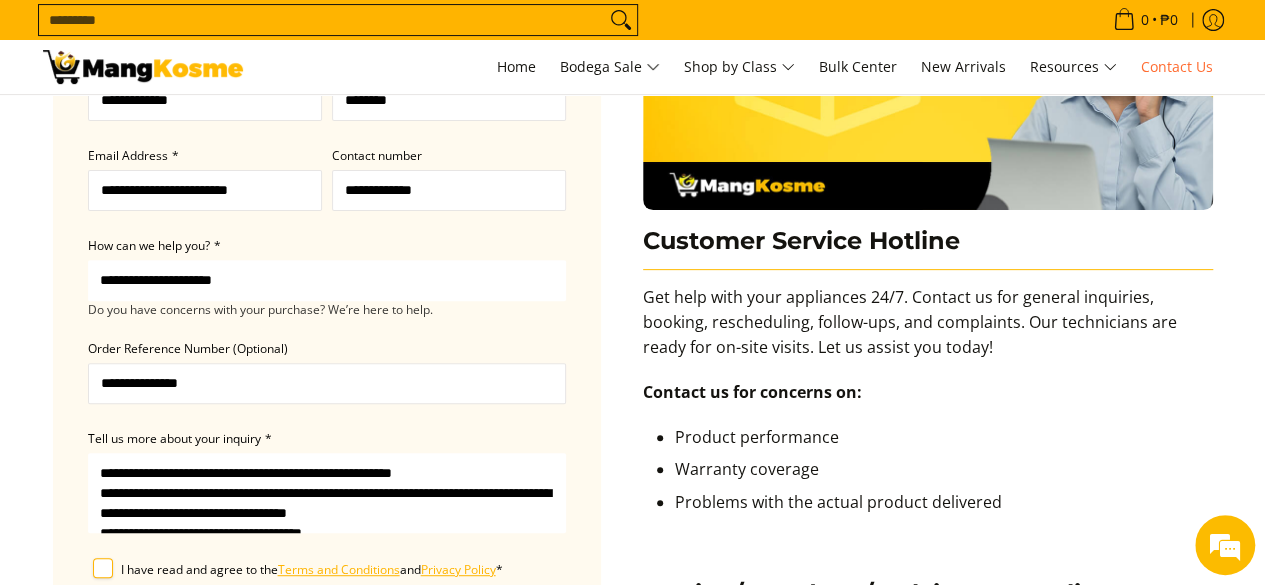 click on "Tell us more about your inquiry
*" at bounding box center [327, 493] 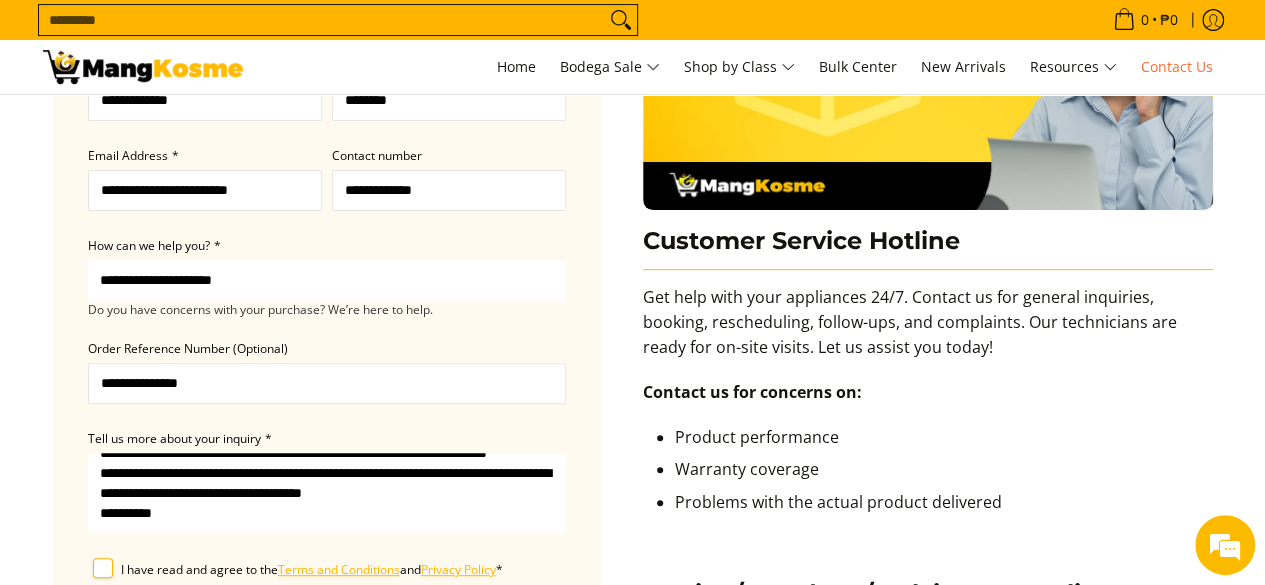 scroll, scrollTop: 329, scrollLeft: 0, axis: vertical 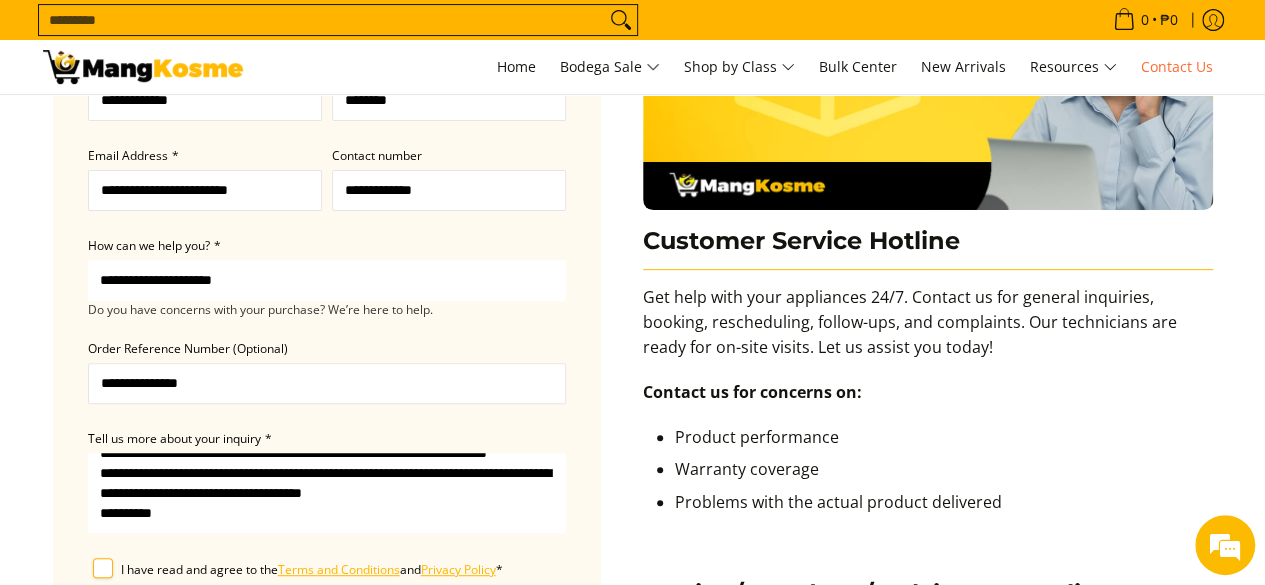 click on "Terms and Conditions" at bounding box center [339, 569] 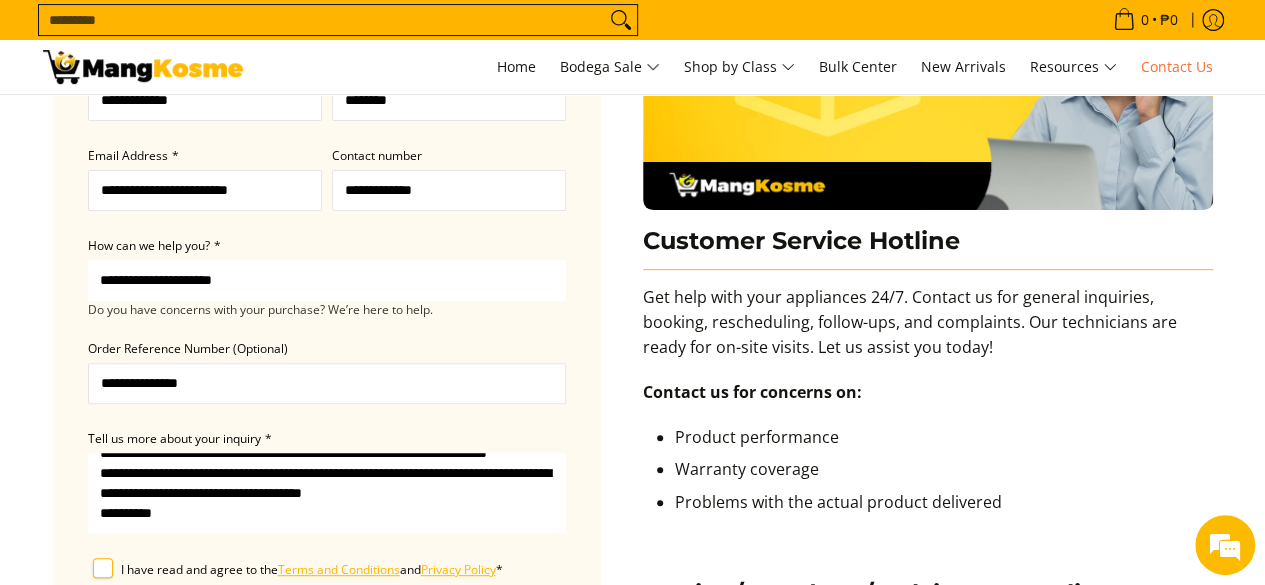 click on "I have read and agree to the  Terms and Conditions  and  Privacy Policy  *" at bounding box center (312, 569) 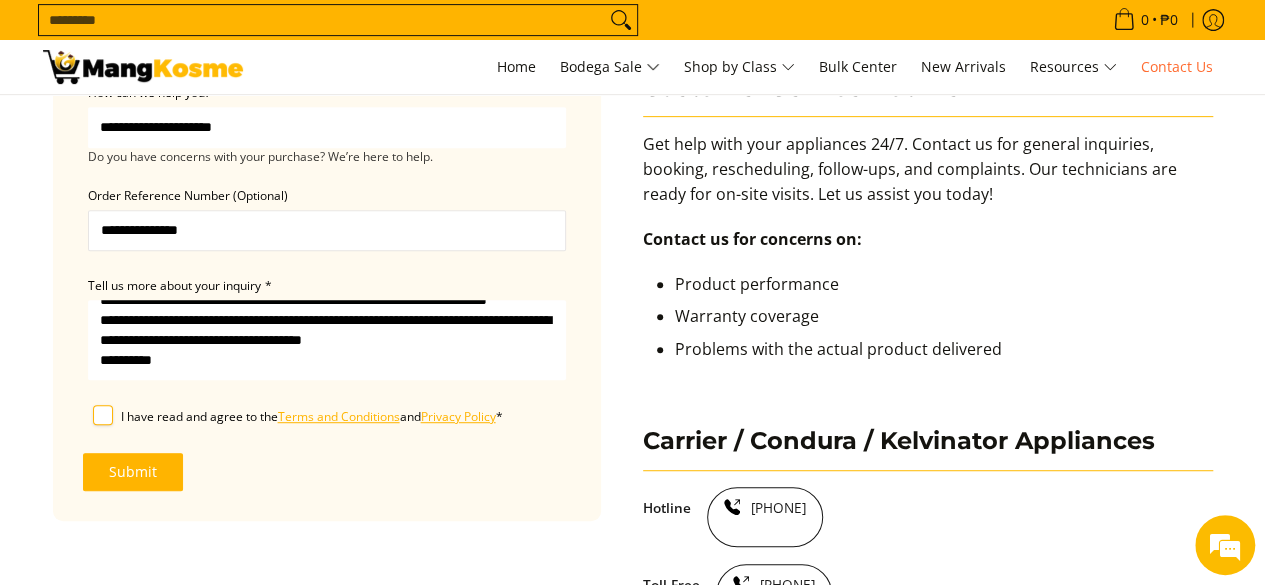 scroll, scrollTop: 398, scrollLeft: 0, axis: vertical 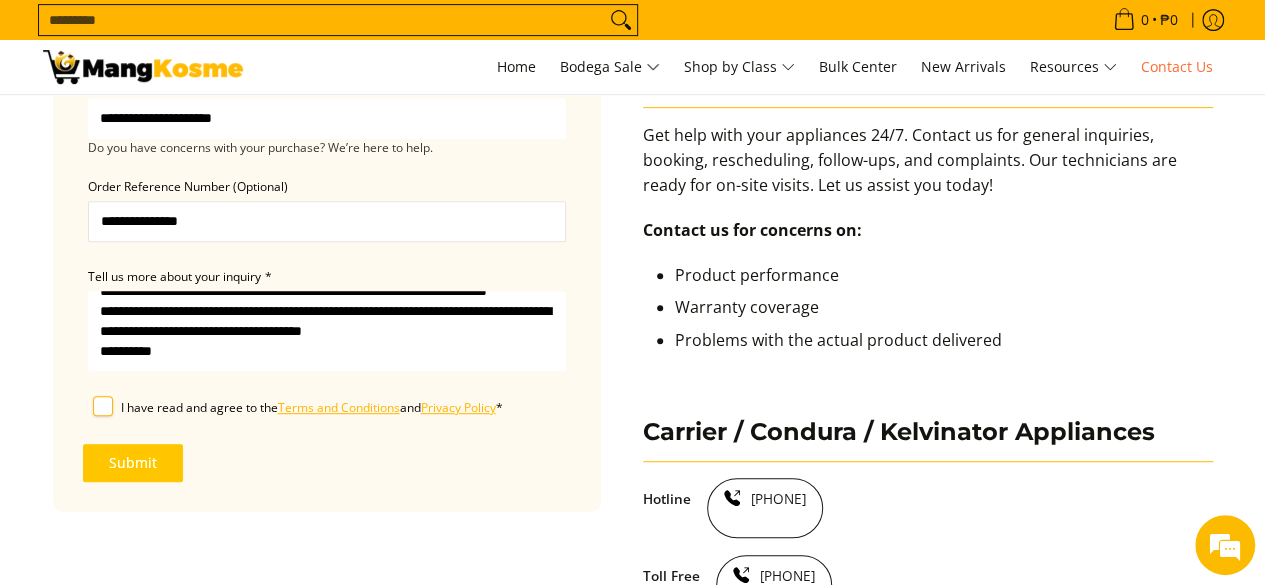 click on "Submit" at bounding box center [133, 463] 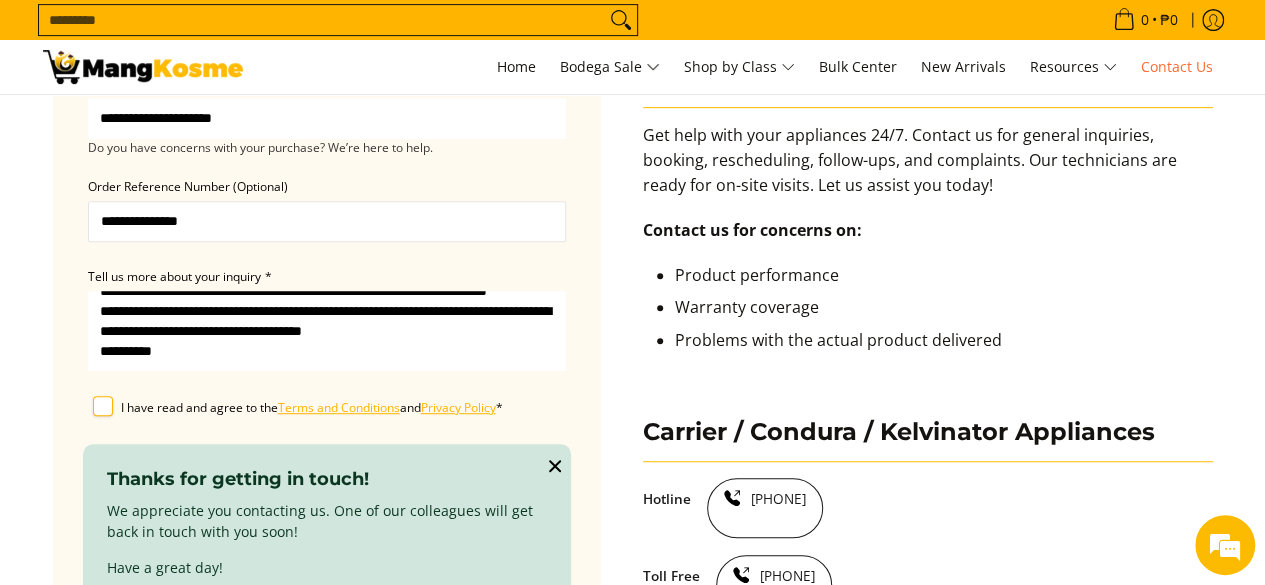 scroll, scrollTop: 0, scrollLeft: 0, axis: both 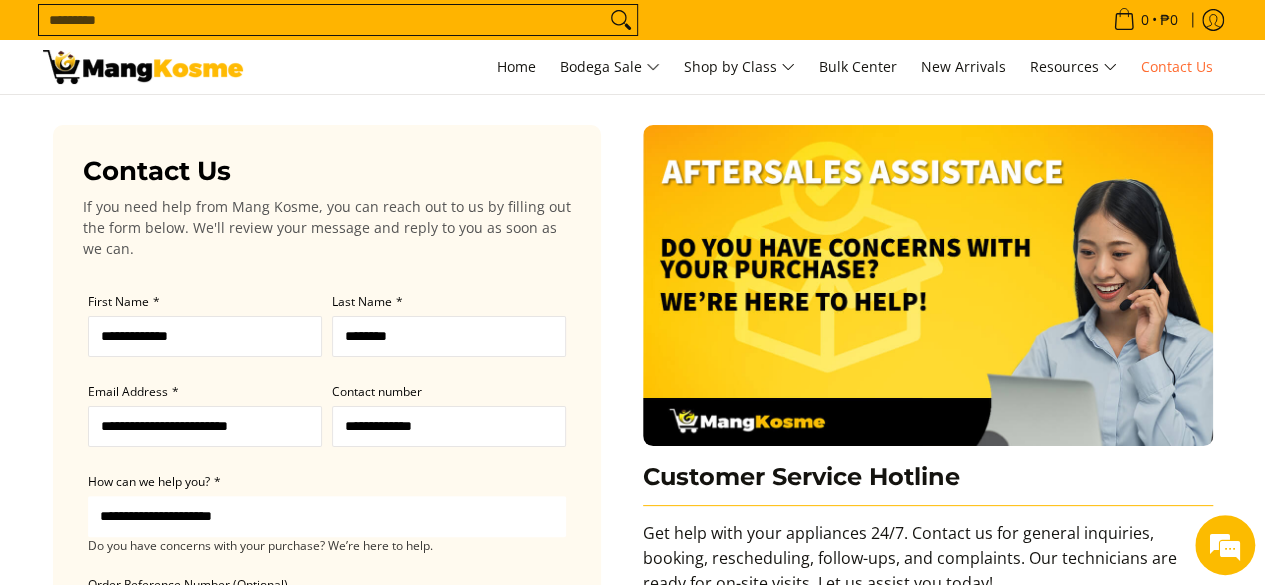 click on "Contact Us
If you need help from [PERSON], you can reach out to us by filling out the form below. We'll review your message and reply to you as soon as we can." at bounding box center [327, 596] 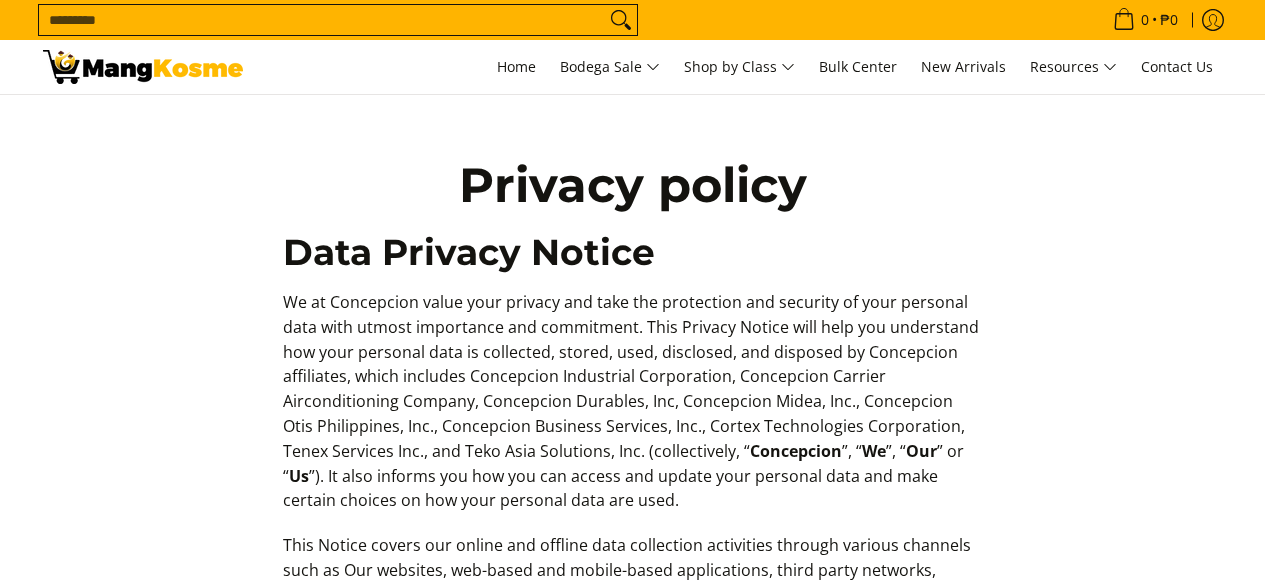 scroll, scrollTop: 0, scrollLeft: 0, axis: both 